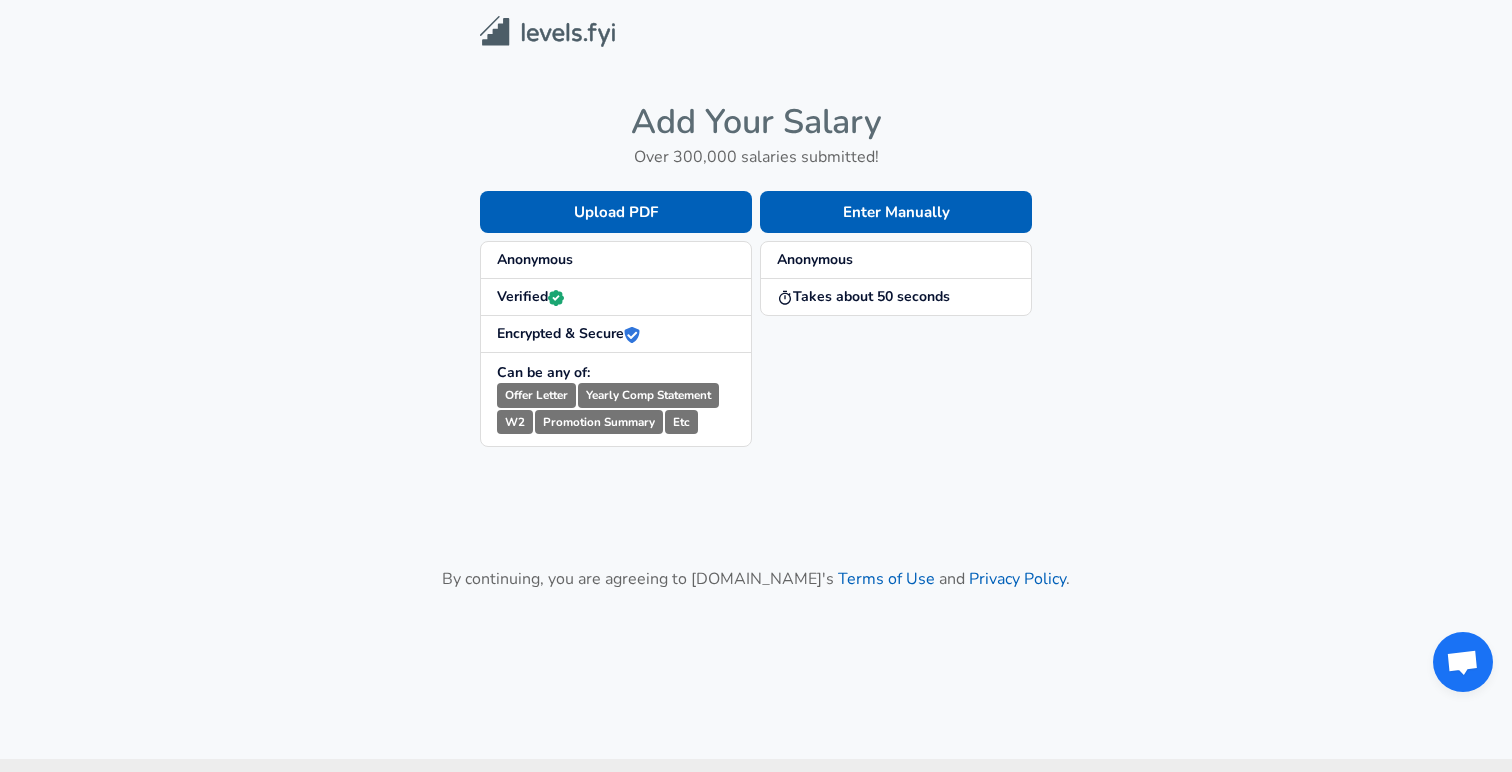 scroll, scrollTop: 0, scrollLeft: 0, axis: both 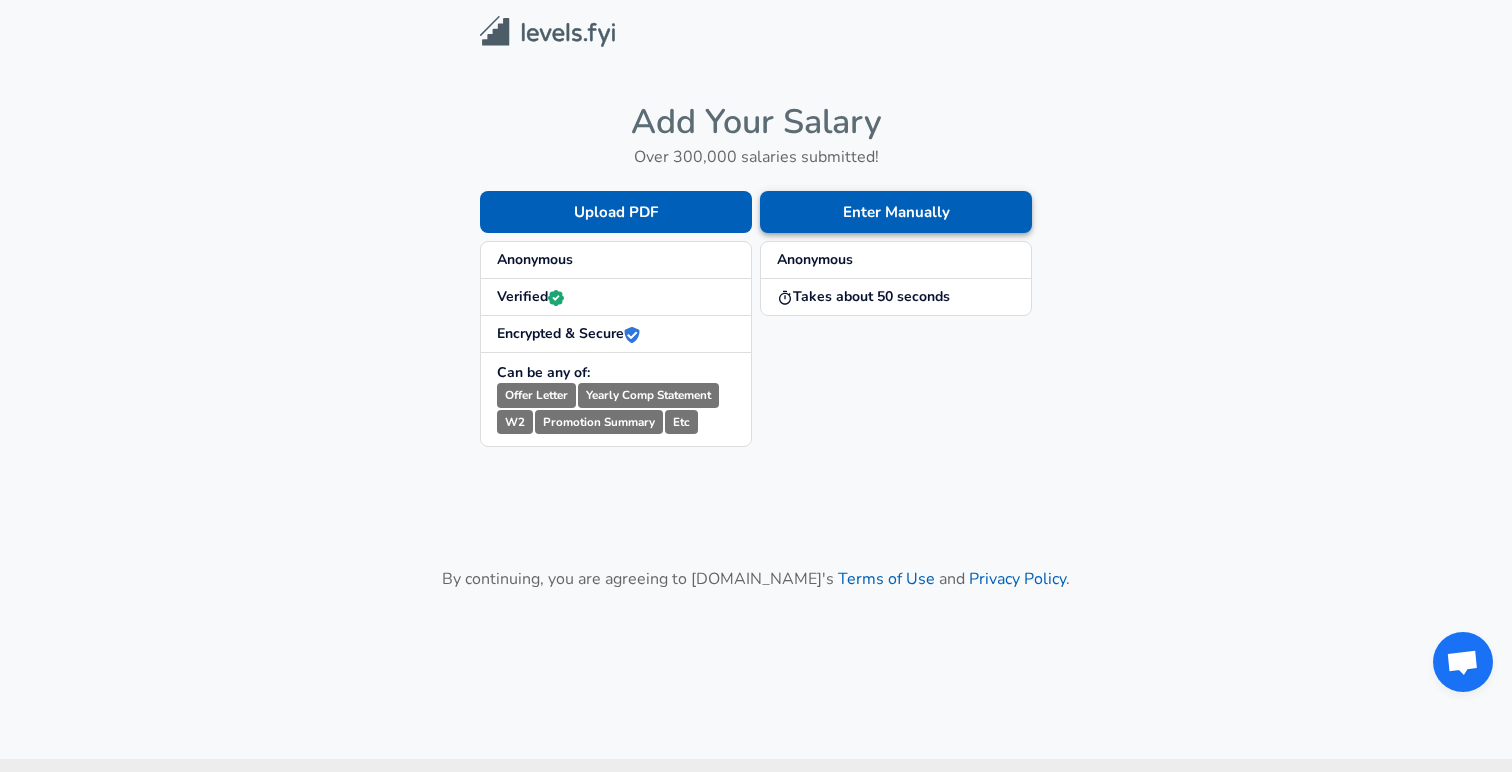 click on "Enter Manually" at bounding box center (896, 212) 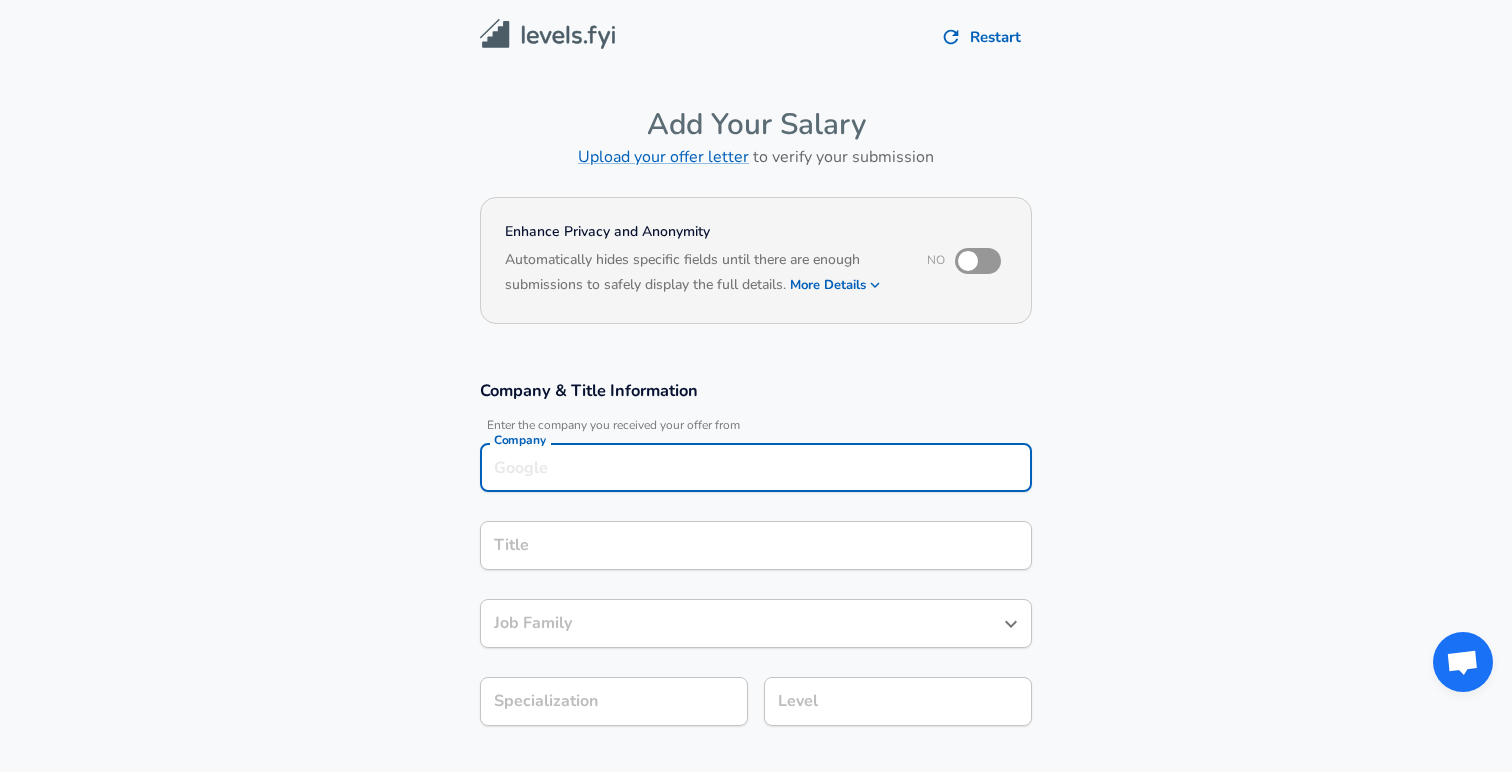 scroll, scrollTop: 20, scrollLeft: 0, axis: vertical 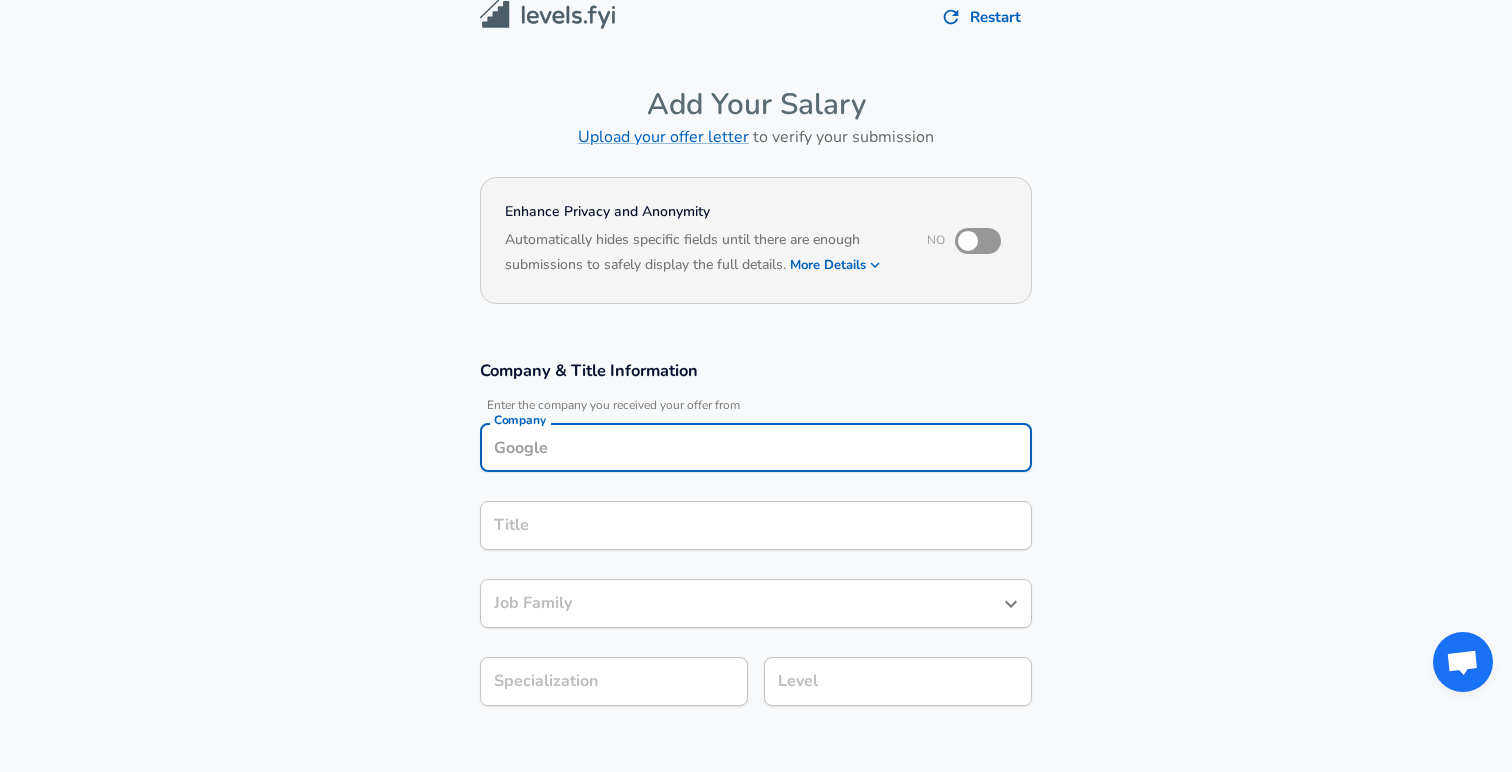click on "Company" at bounding box center [756, 447] 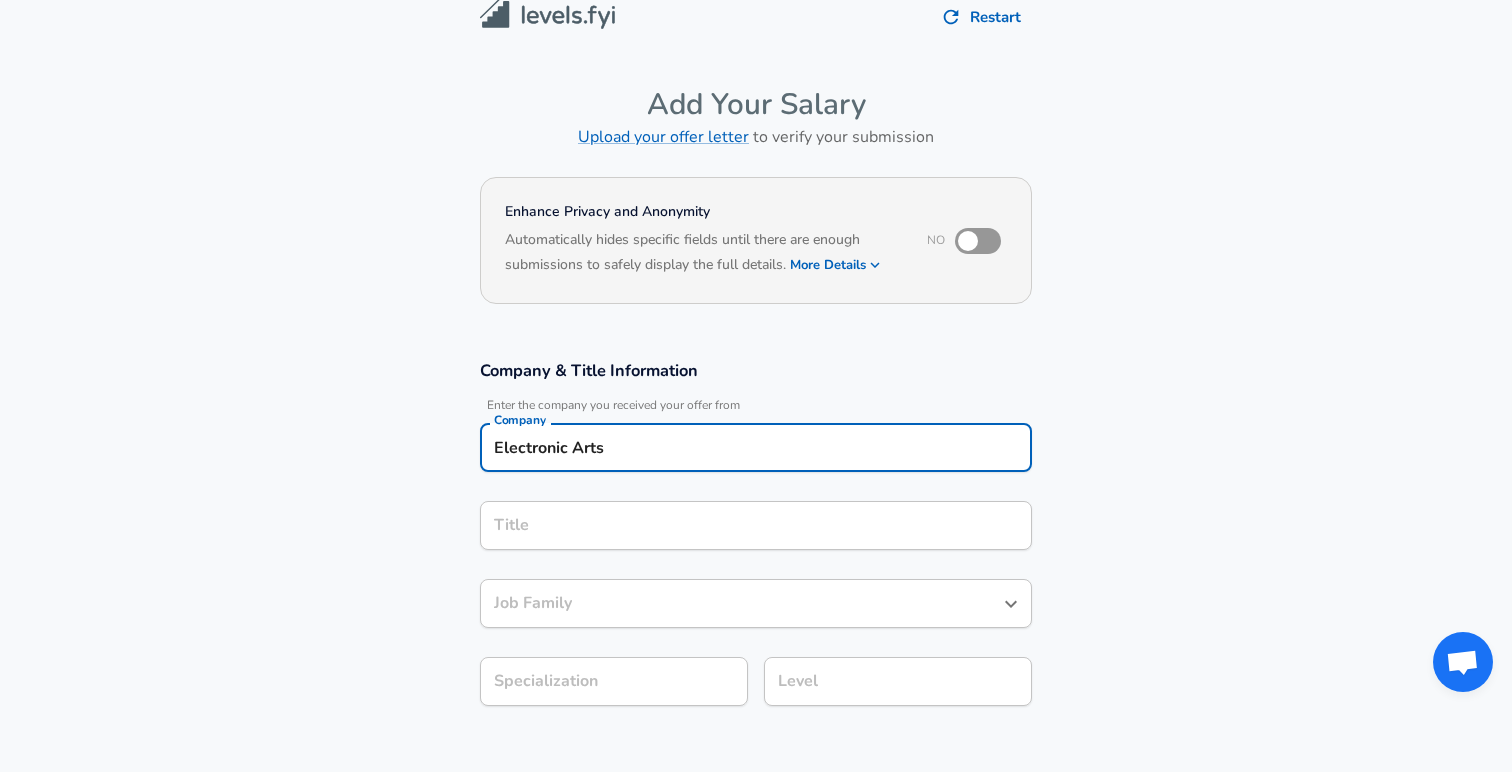 type on "Electronic Arts" 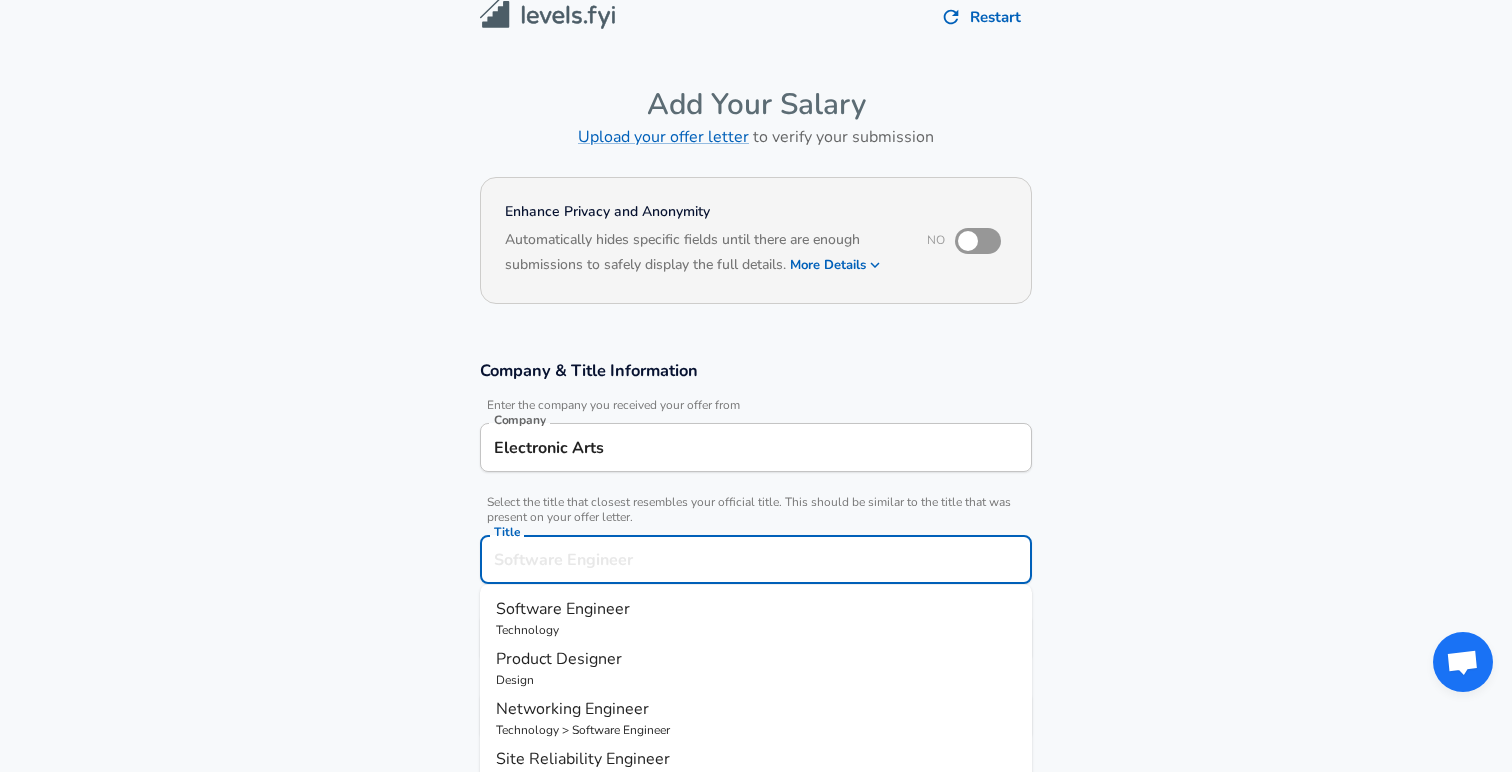 scroll, scrollTop: 60, scrollLeft: 0, axis: vertical 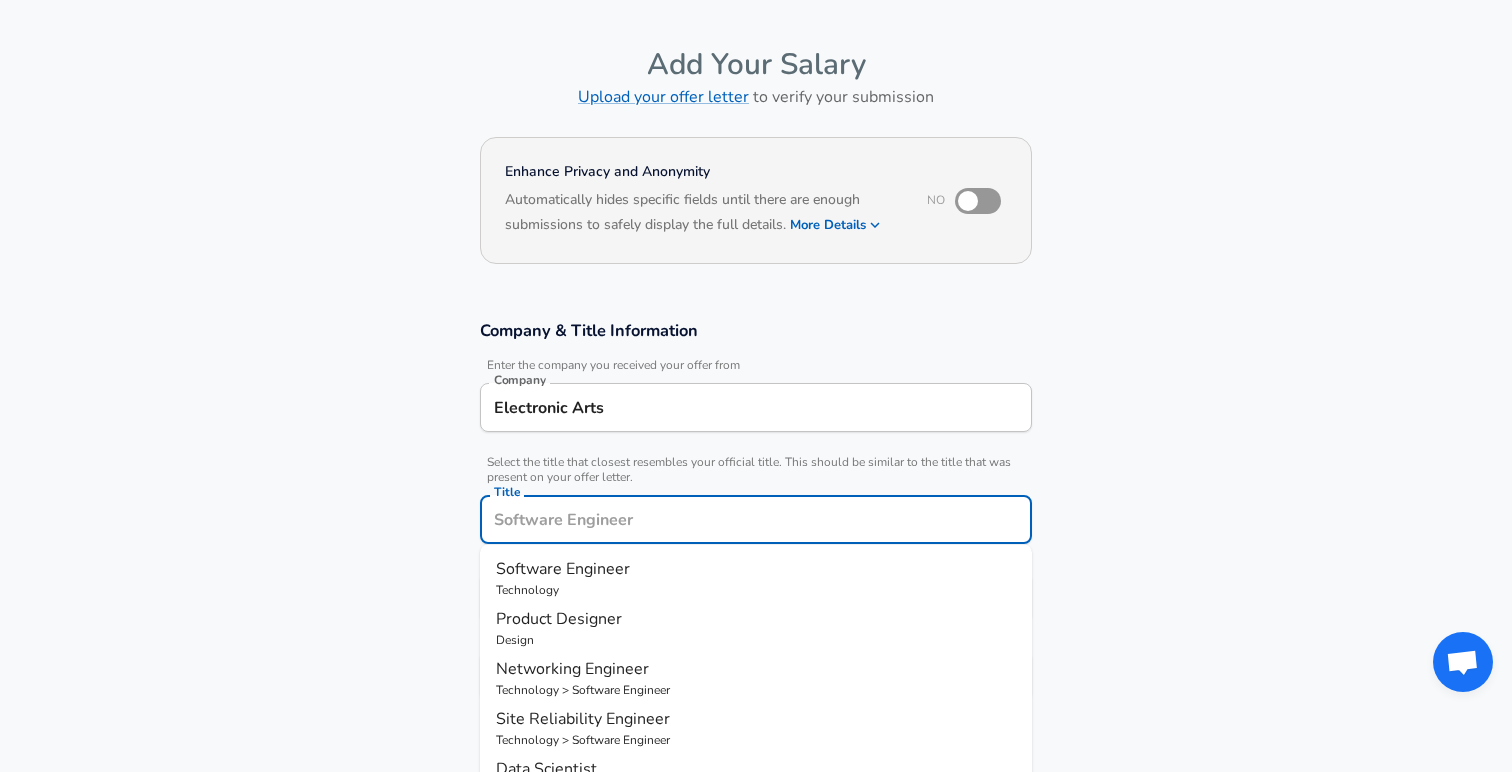 click on "Software Engineer" at bounding box center [756, 569] 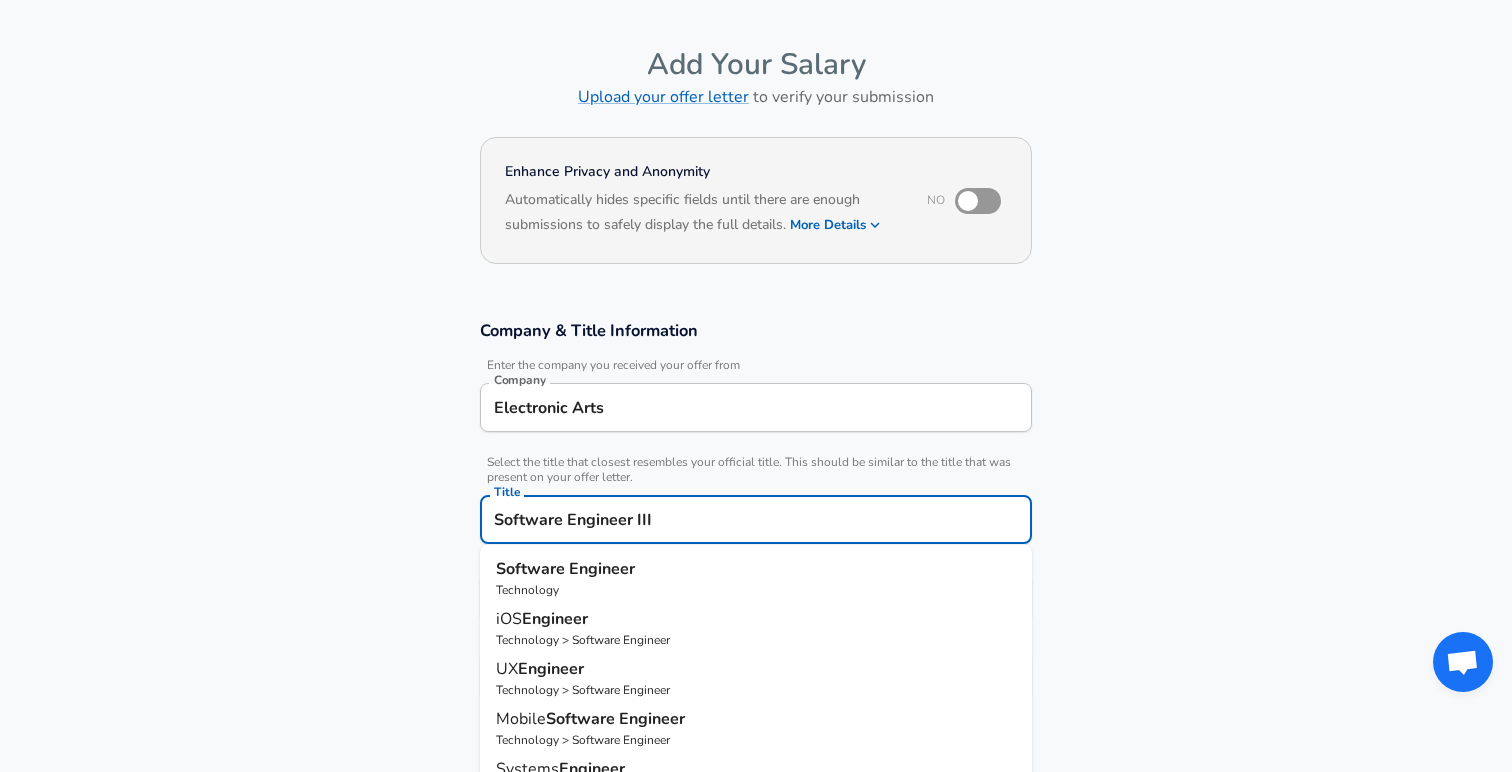 type on "Software Engineer III" 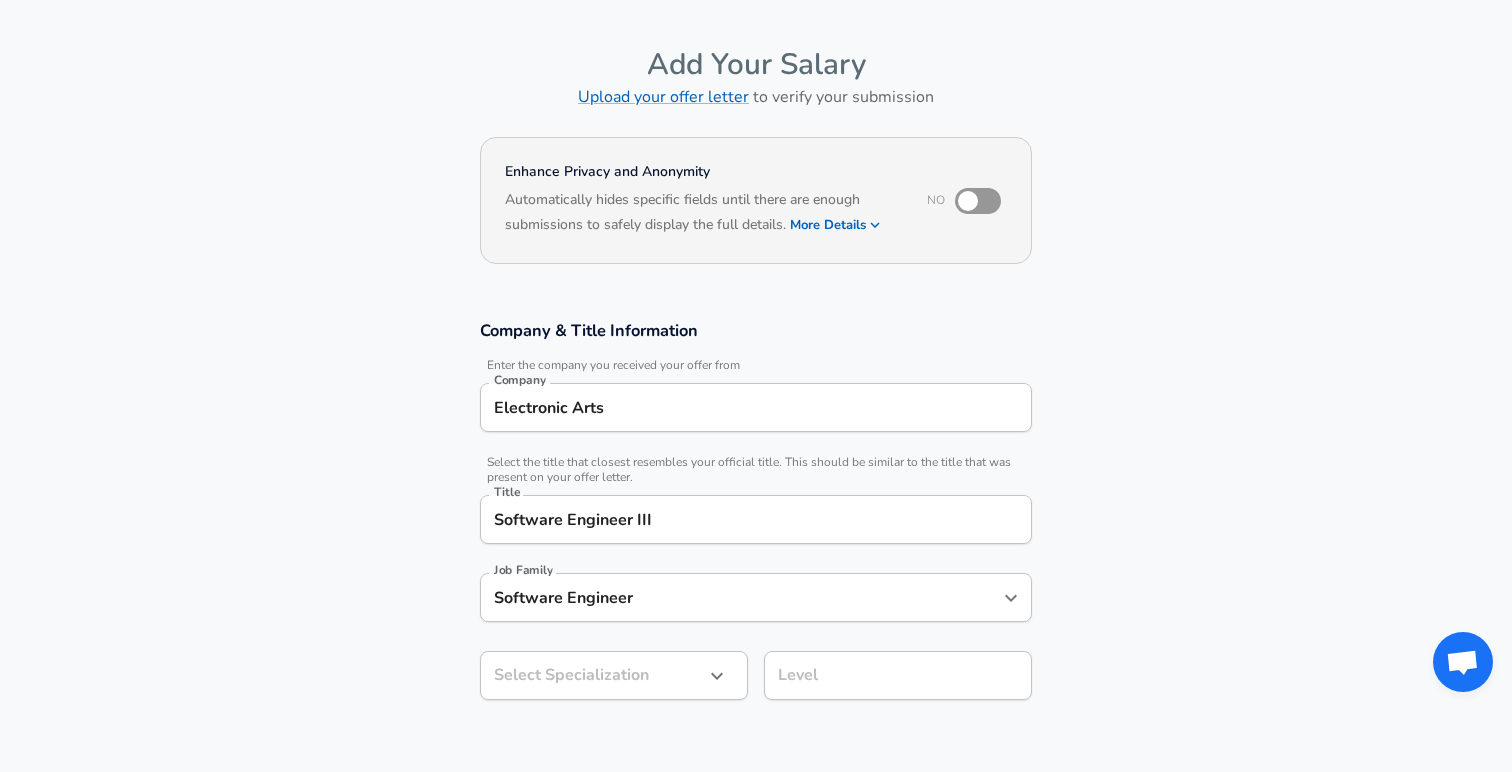 click on "Restart Add Your Salary Upload your offer letter   to verify your submission Enhance Privacy and Anonymity No Automatically hides specific fields until there are enough submissions to safely display the full details.   More Details Based on your submission and the data points that we have already collected, we will automatically hide and anonymize specific fields if there aren't enough data points to remain sufficiently anonymous. Company & Title Information   Enter the company you received your offer from Company Electronic Arts Company   Select the title that closest resembles your official title. This should be similar to the title that was present on your offer letter. Title Software Engineer III Title Job Family Software Engineer Job Family Select Specialization ​ Select Specialization Level Level Work Experience and Location These compensation details are from the perspective of a: New Offer Employee Submit Salary By continuing, you are agreeing to [DOMAIN_NAME][PERSON_NAME]'s   Terms of Use   and   Privacy Policy ." at bounding box center (756, 326) 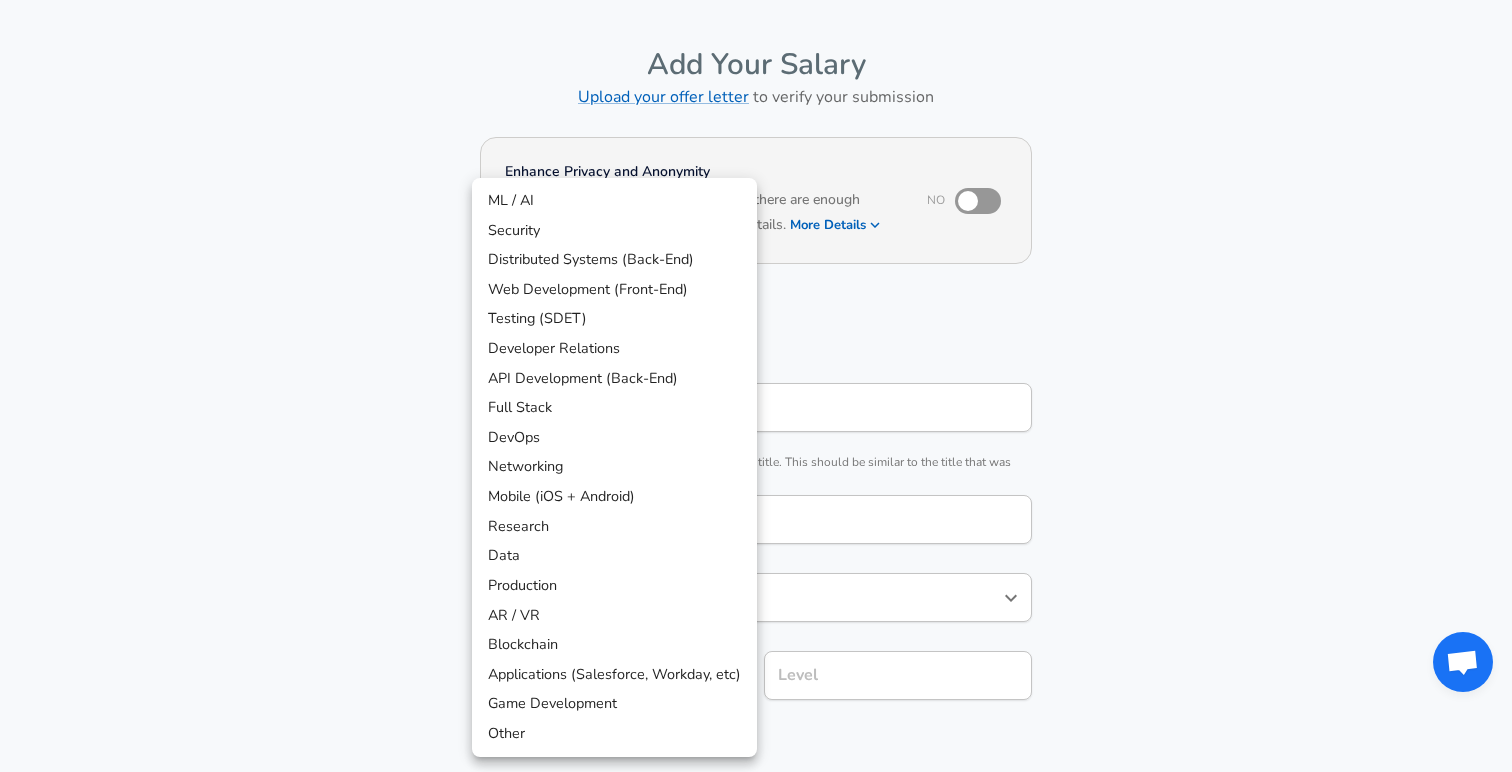 scroll, scrollTop: 120, scrollLeft: 0, axis: vertical 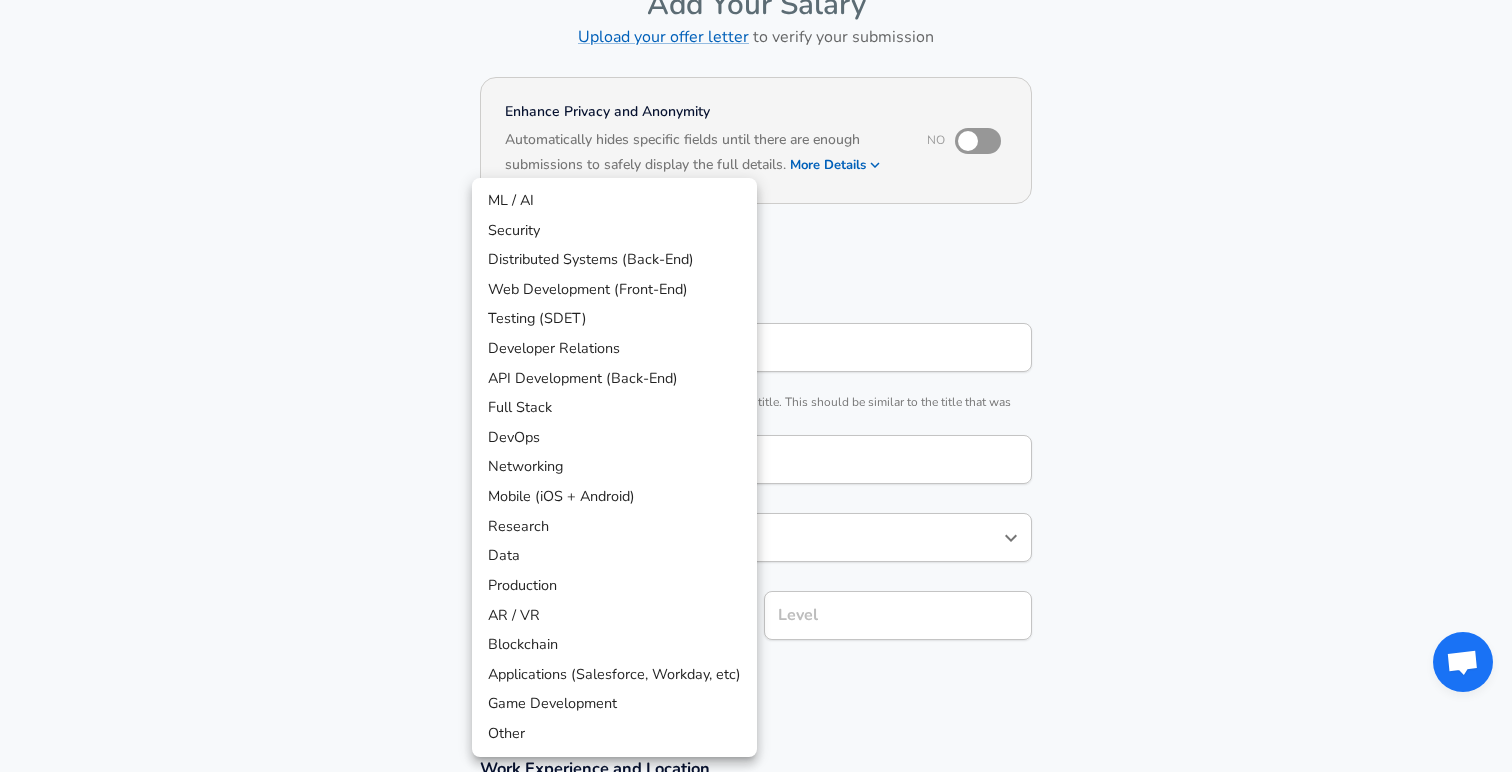 type 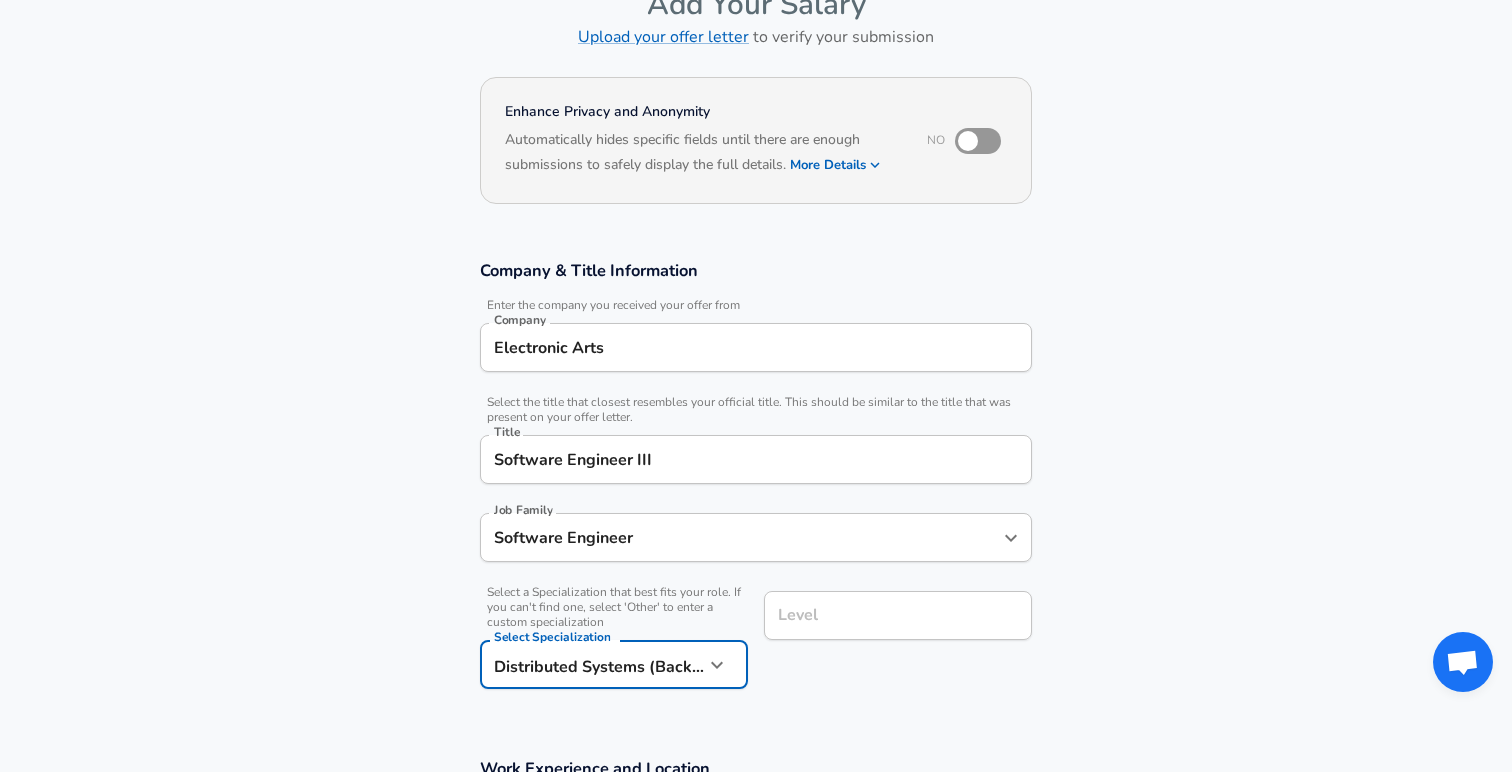 scroll, scrollTop: 160, scrollLeft: 0, axis: vertical 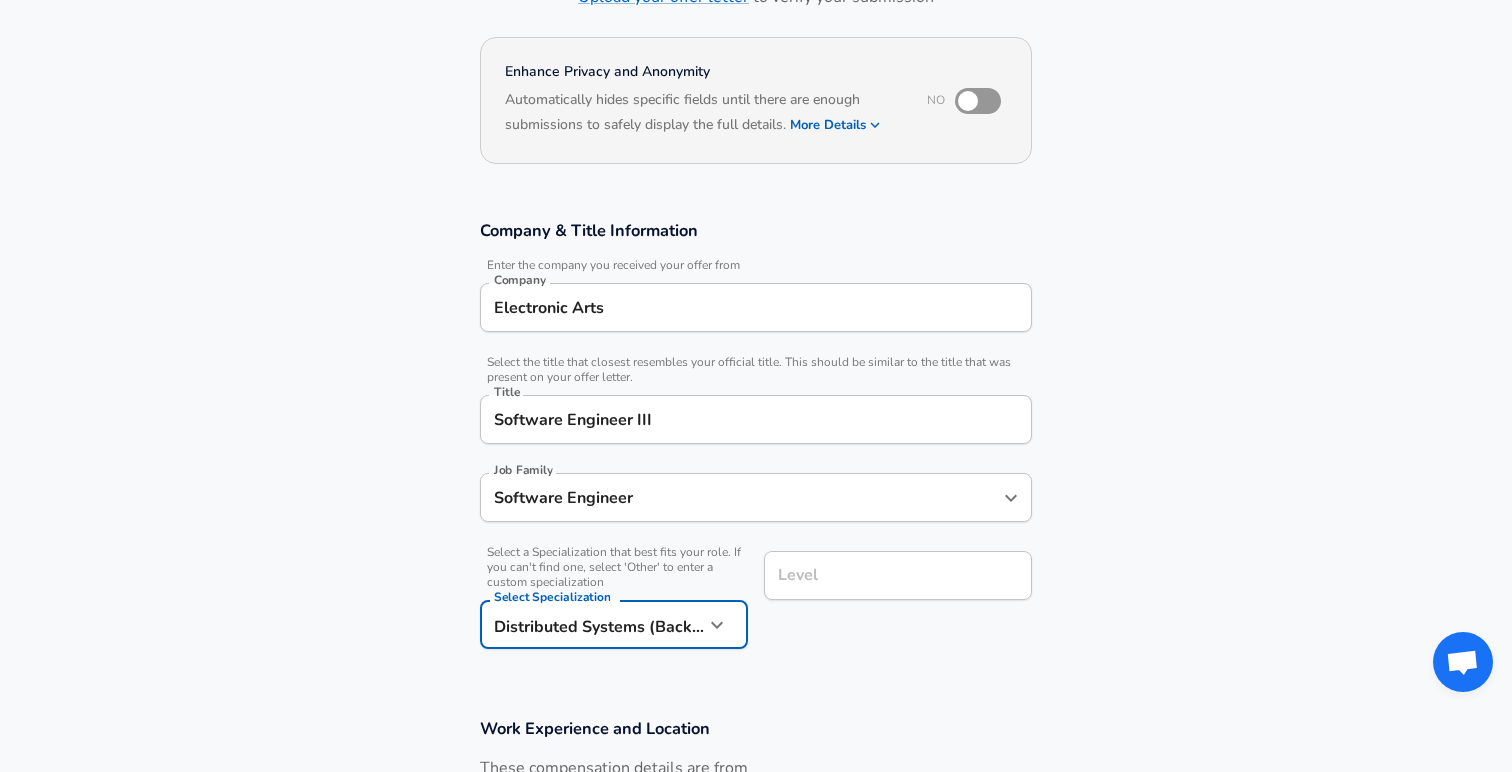 click on "Level" at bounding box center [898, 575] 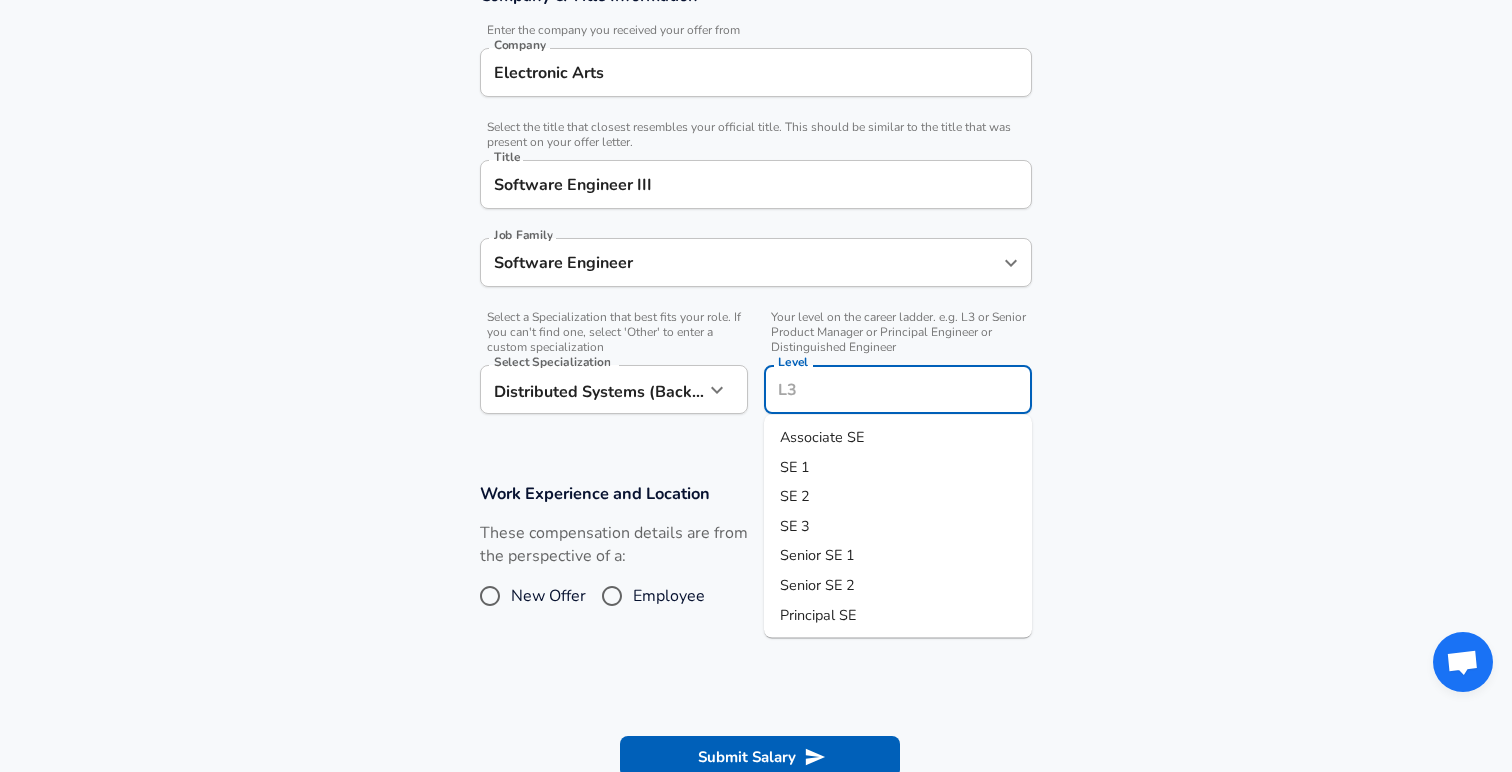 scroll, scrollTop: 407, scrollLeft: 0, axis: vertical 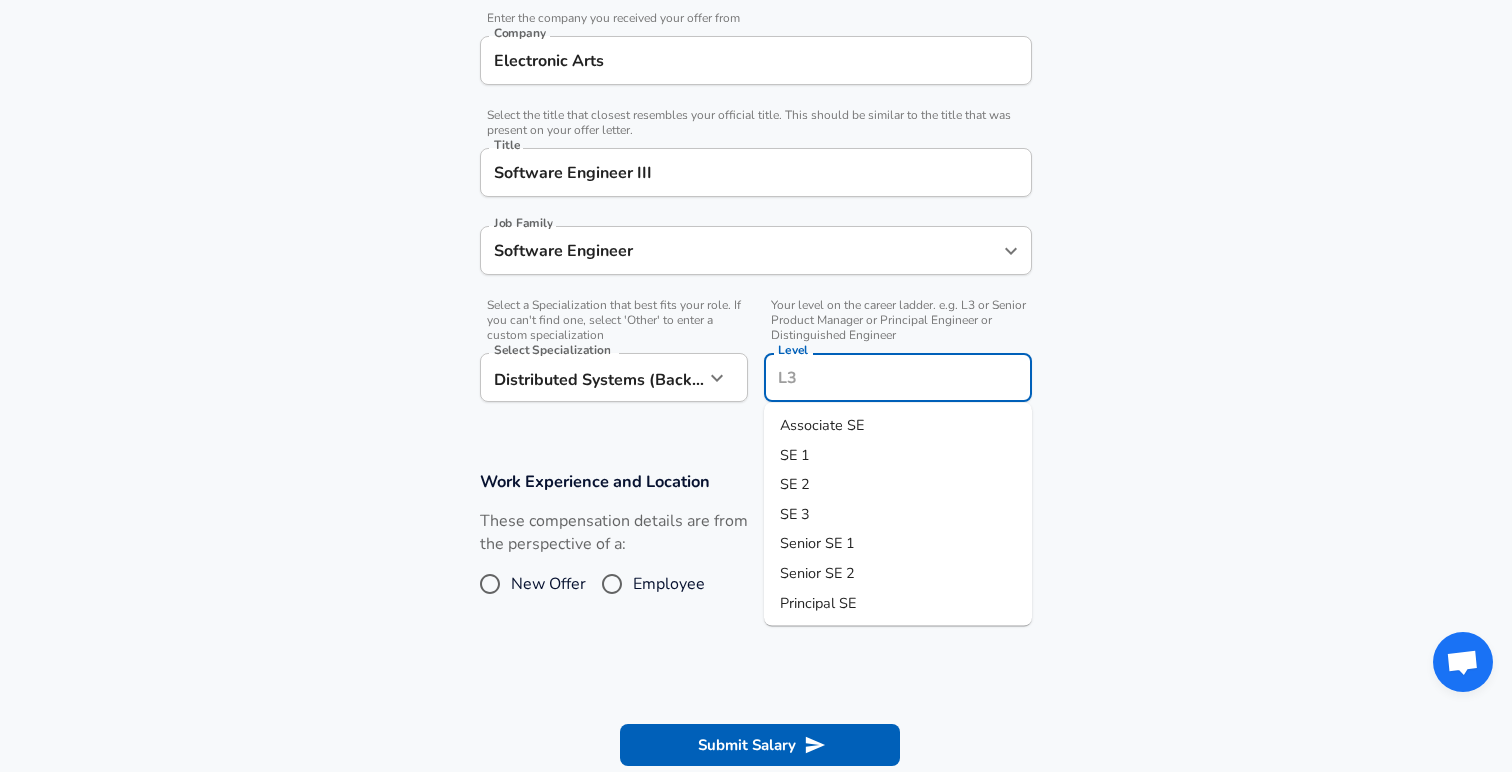 click on "SE 3" at bounding box center [898, 514] 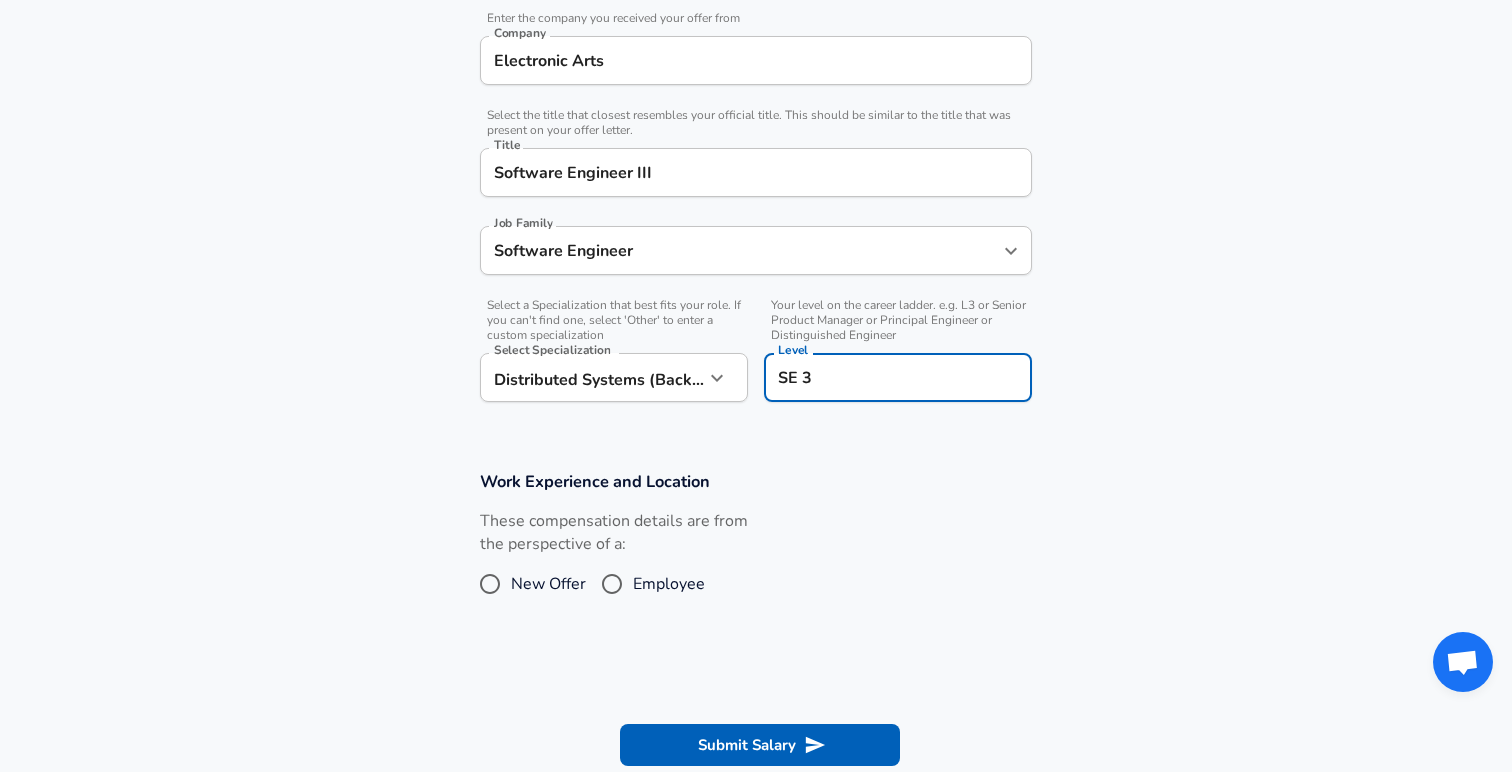 click on "Software Engineer III" at bounding box center [756, 172] 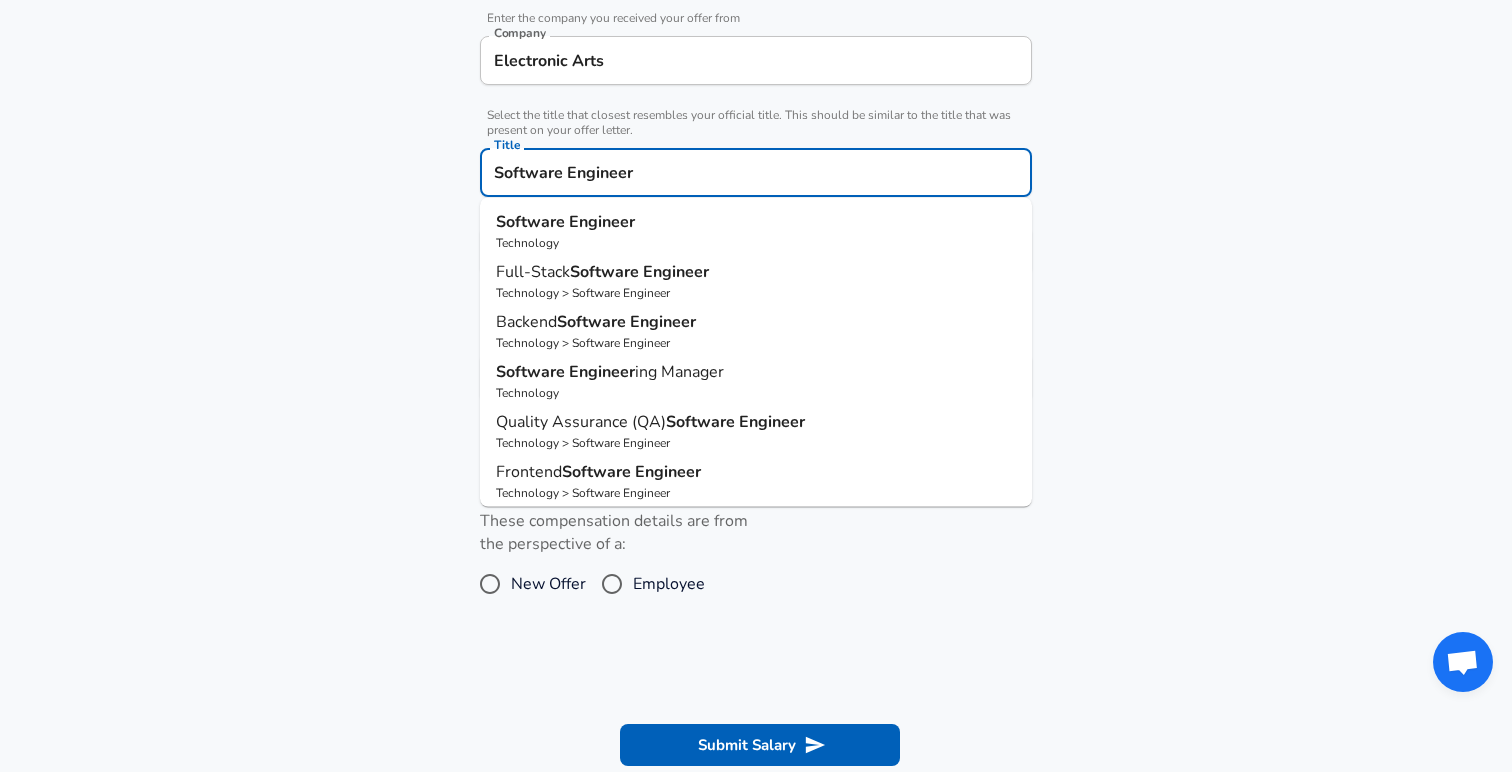 type on "Software Engineer" 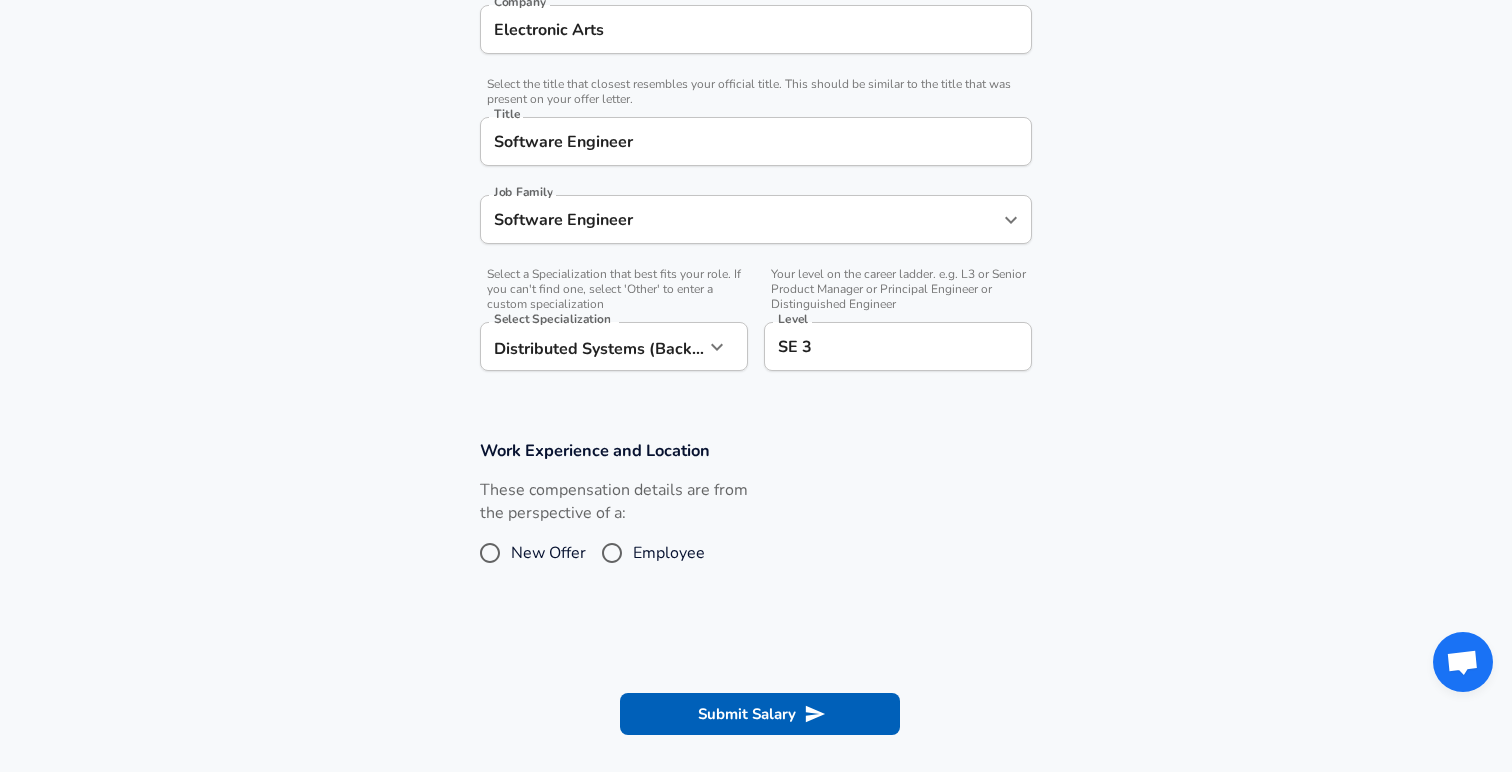 scroll, scrollTop: 456, scrollLeft: 0, axis: vertical 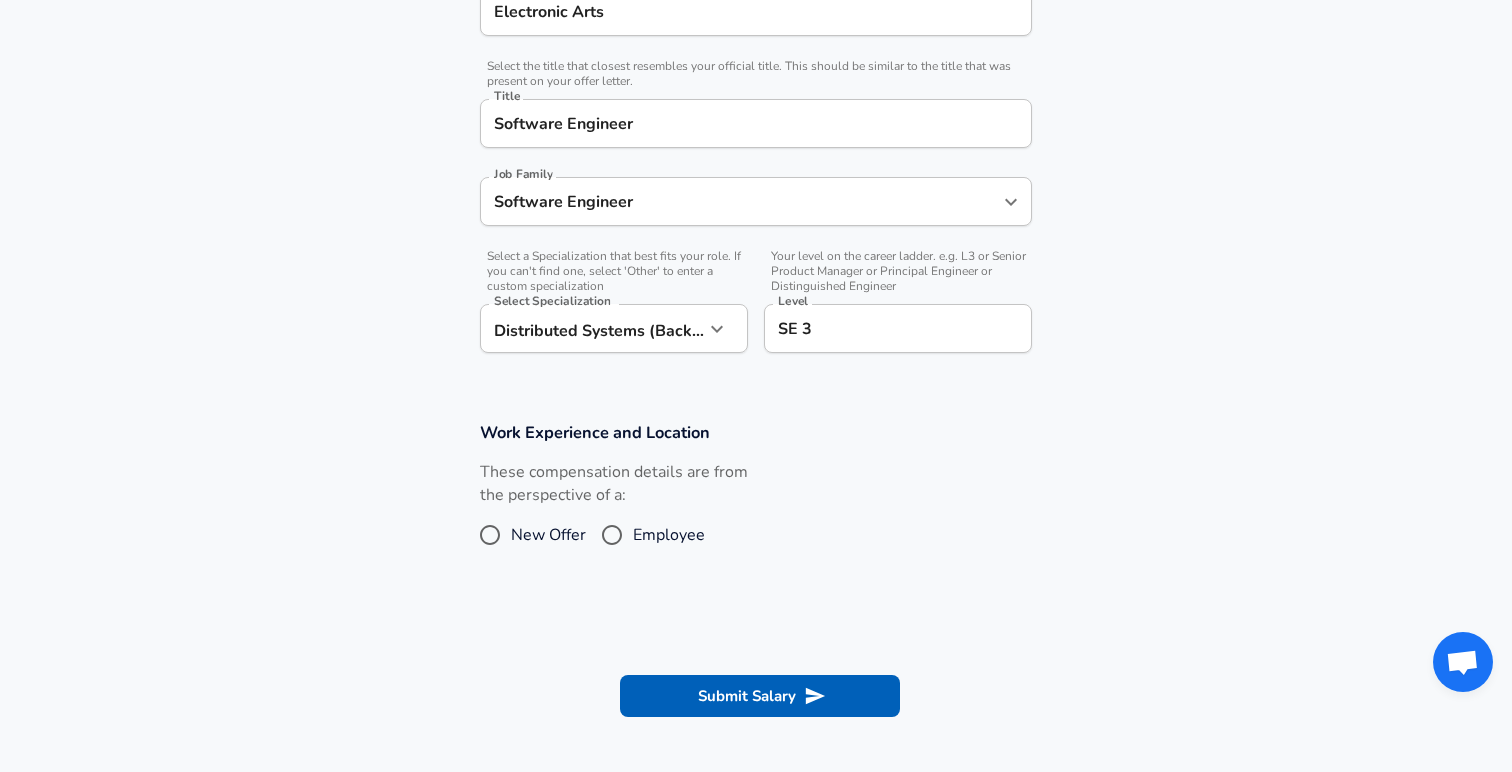 click on "Employee" at bounding box center (612, 535) 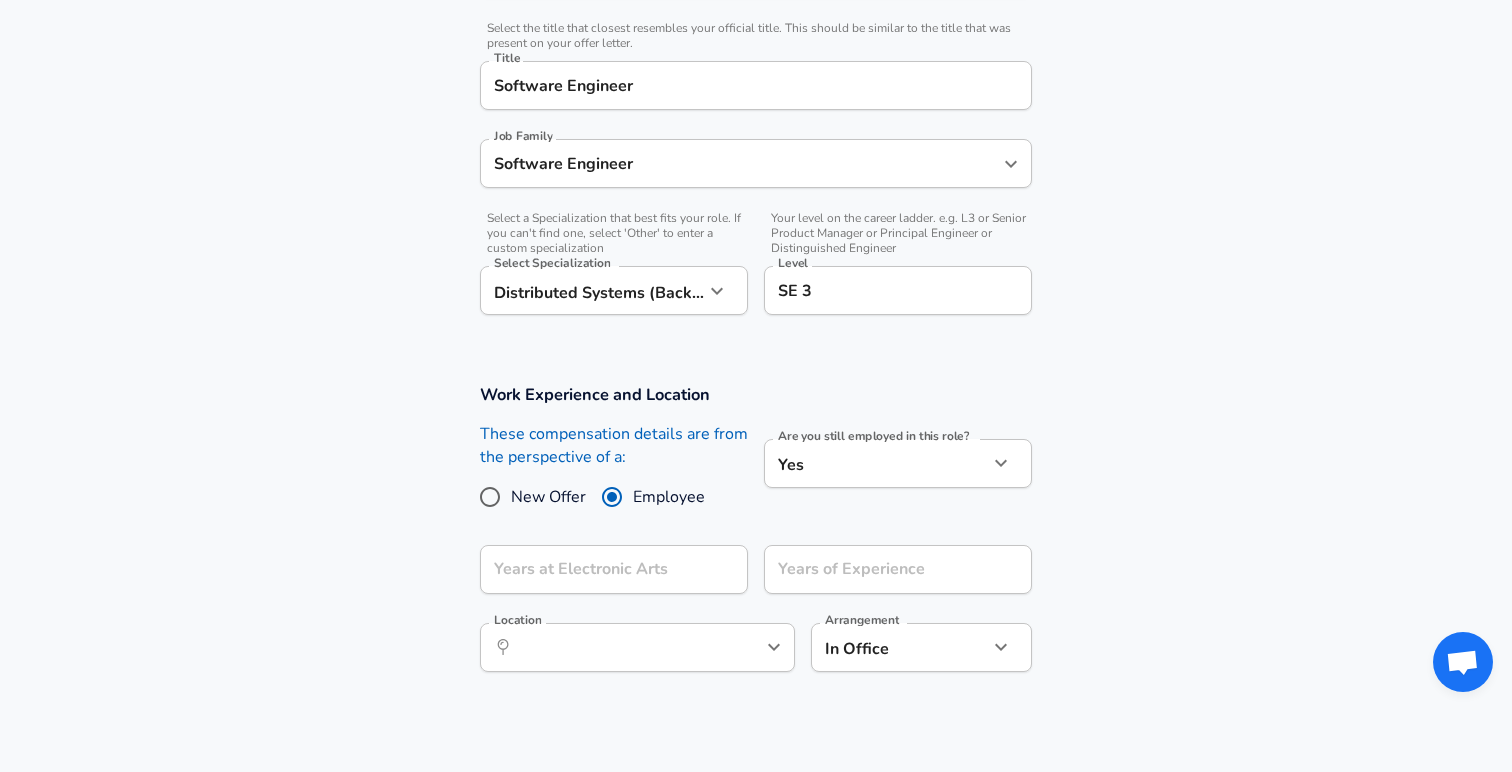 scroll, scrollTop: 504, scrollLeft: 0, axis: vertical 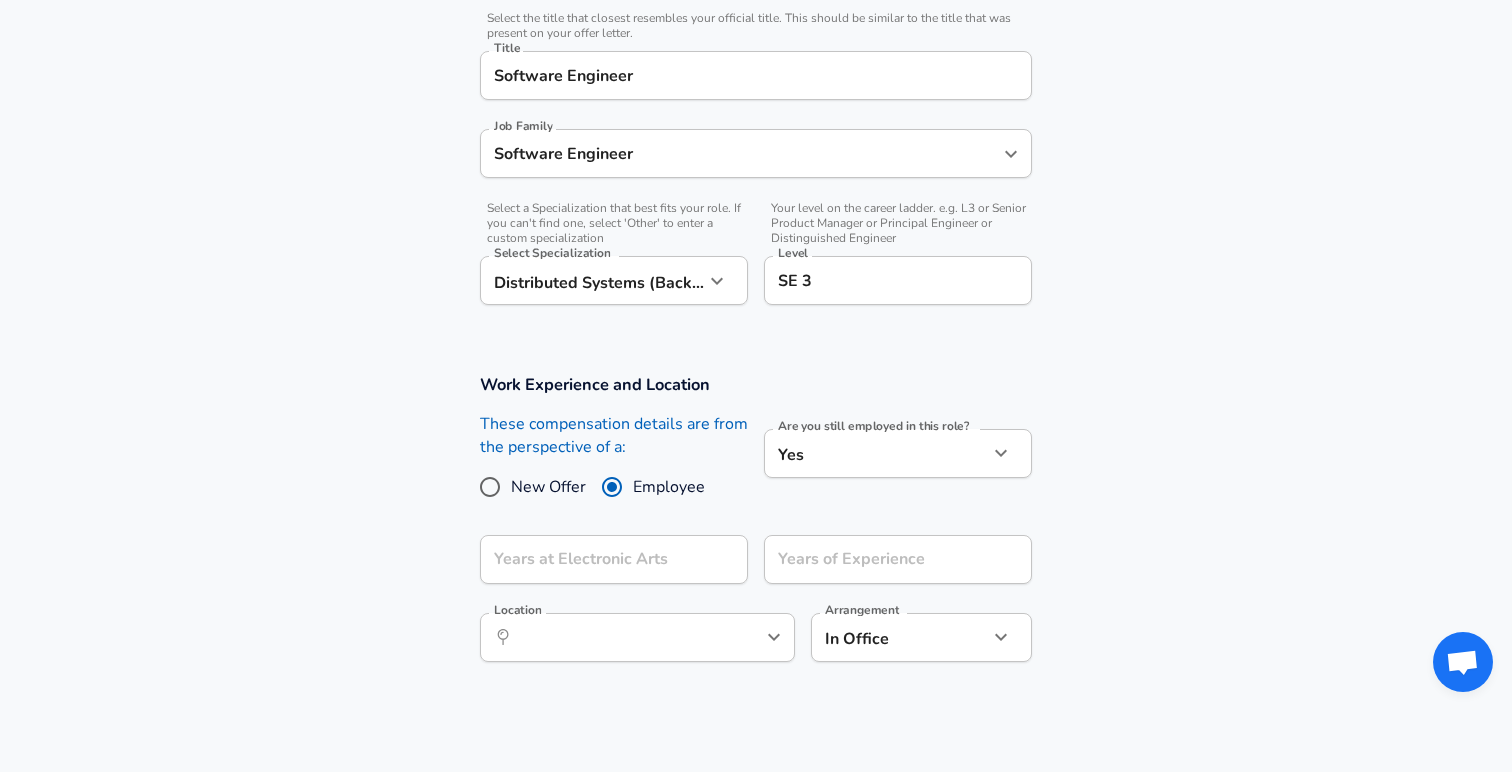 click on "Restart Add Your Salary Upload your offer letter   to verify your submission Enhance Privacy and Anonymity No Automatically hides specific fields until there are enough submissions to safely display the full details.   More Details Based on your submission and the data points that we have already collected, we will automatically hide and anonymize specific fields if there aren't enough data points to remain sufficiently anonymous. Company & Title Information   Enter the company you received your offer from Company Electronic Arts Company   Select the title that closest resembles your official title. This should be similar to the title that was present on your offer letter. Title Software Engineer Title Job Family Software Engineer Job Family   Select a Specialization that best fits your role. If you can't find one, select 'Other' to enter a custom specialization Select Specialization Distributed Systems (Back-End) Distributed Systems (Back-End) Select Specialization   Level SE 3 Level New Offer Employee Yes" at bounding box center (756, -118) 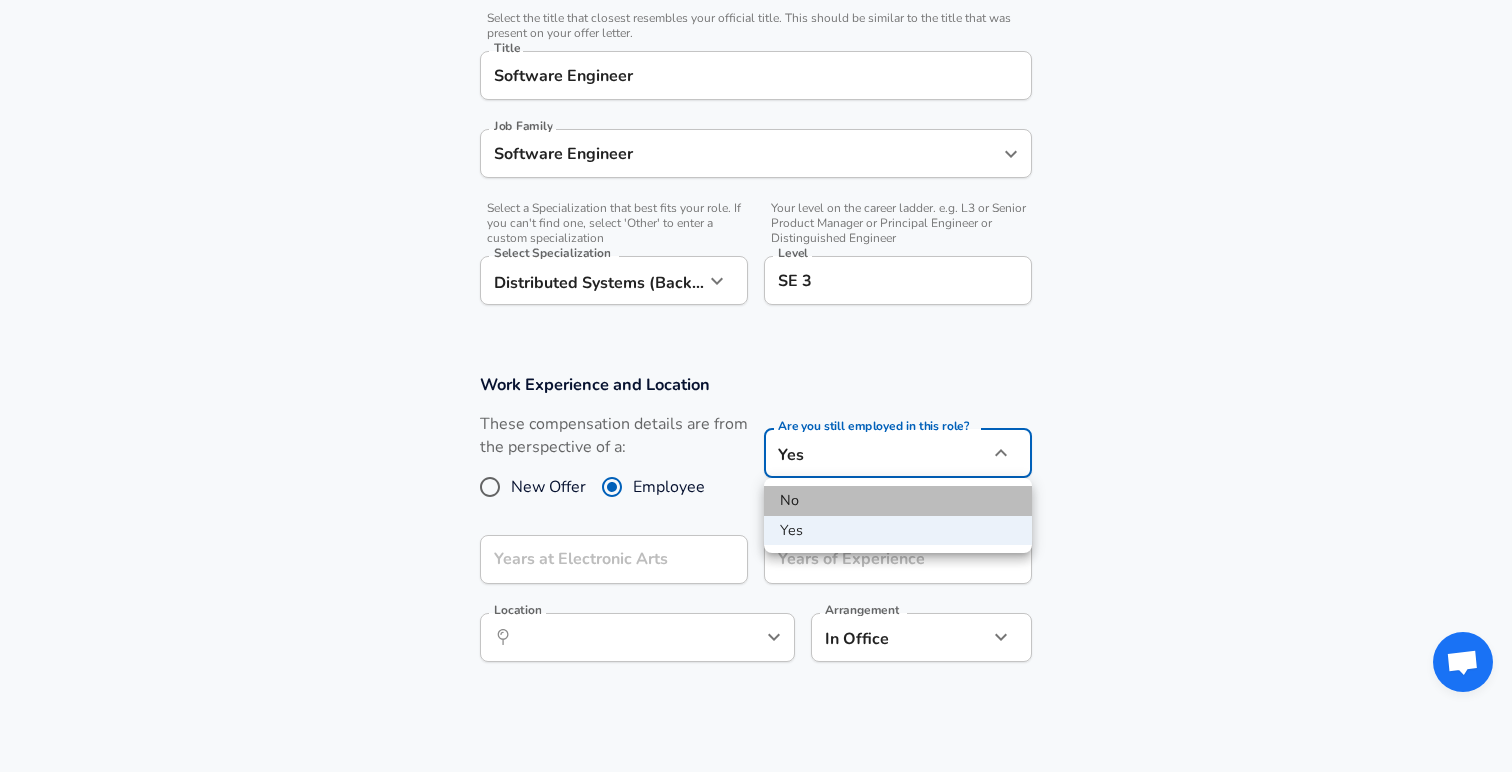click on "No" at bounding box center (898, 501) 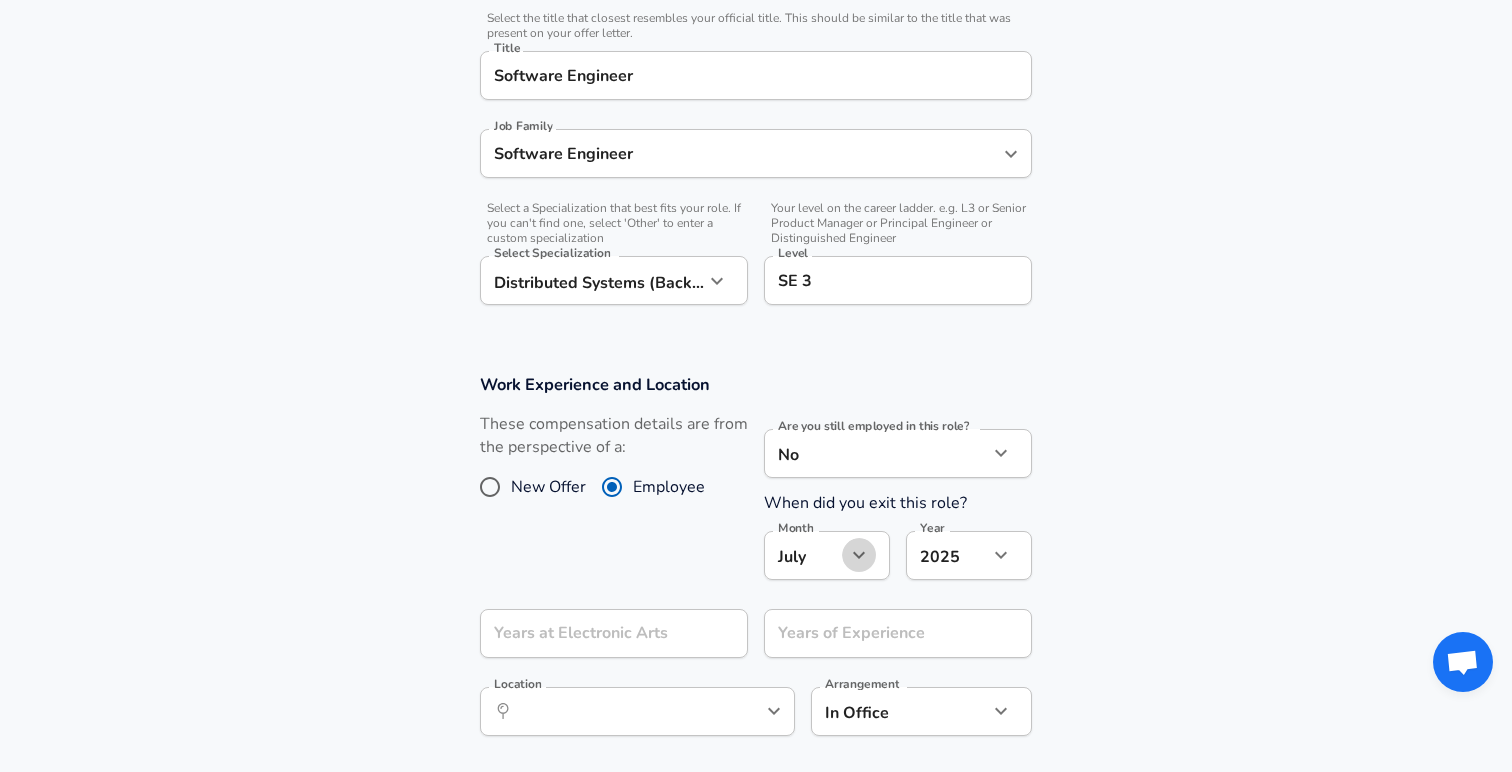 click at bounding box center [859, 555] 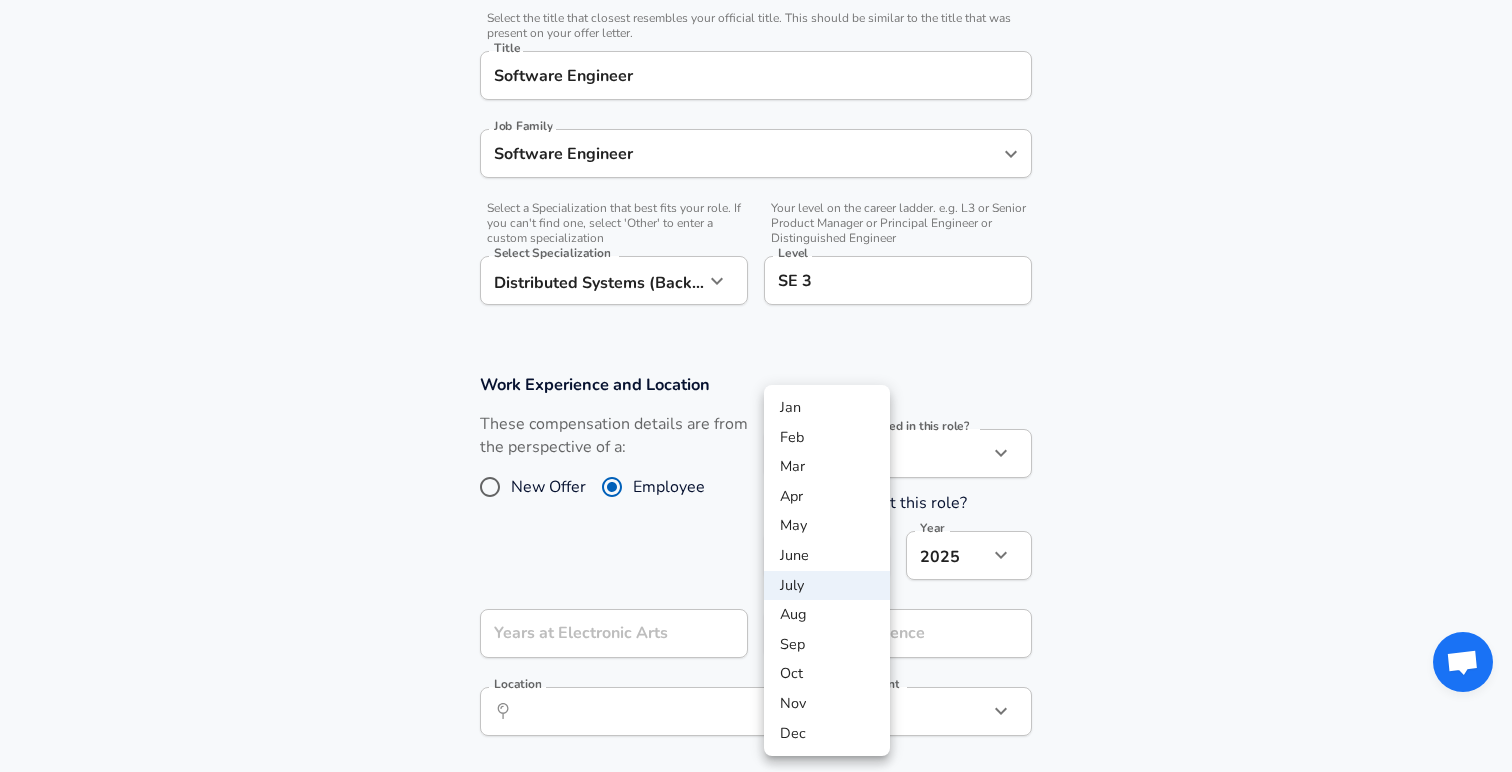click on "May" at bounding box center (827, 526) 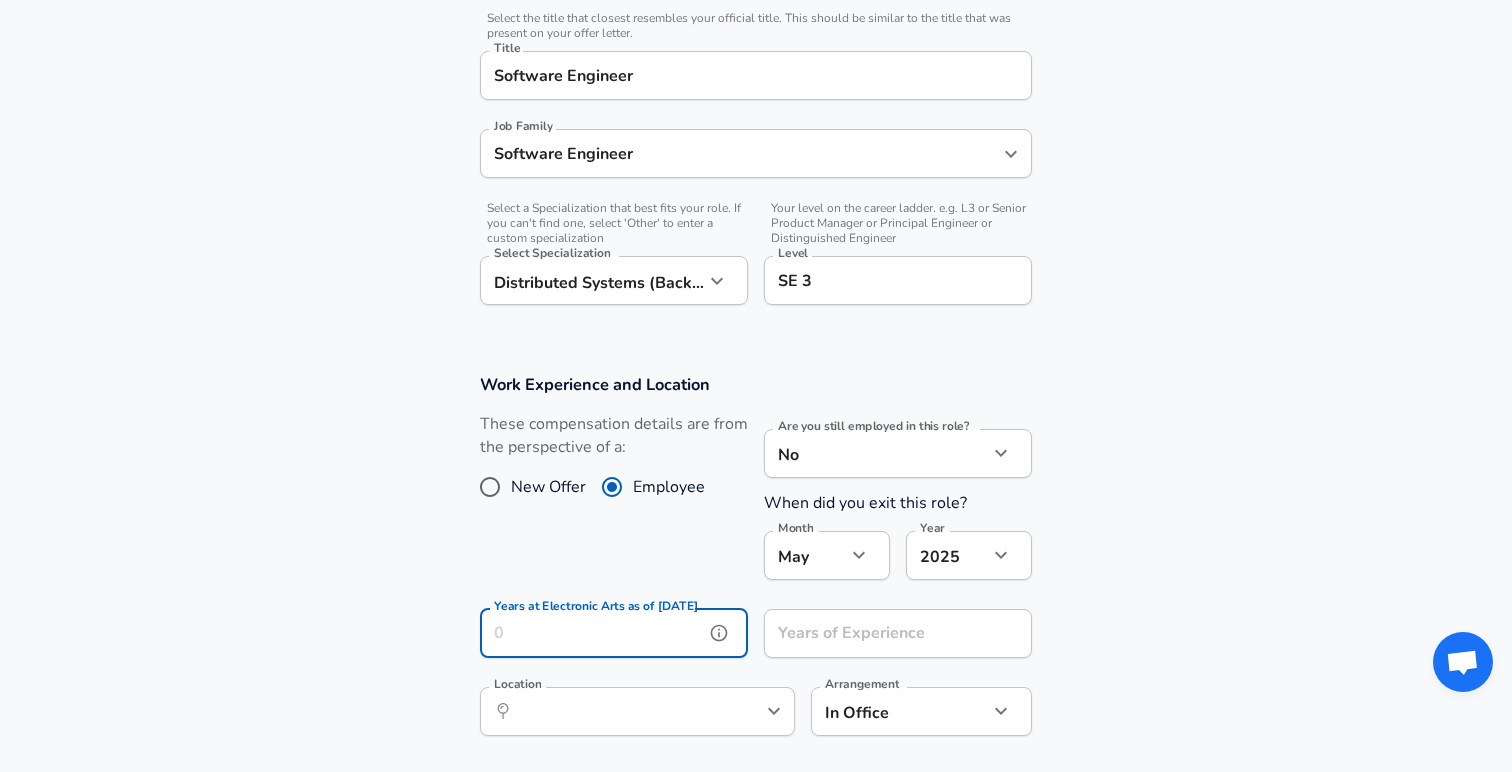 click on "Years at Electronic Arts as of [DATE]" at bounding box center (592, 633) 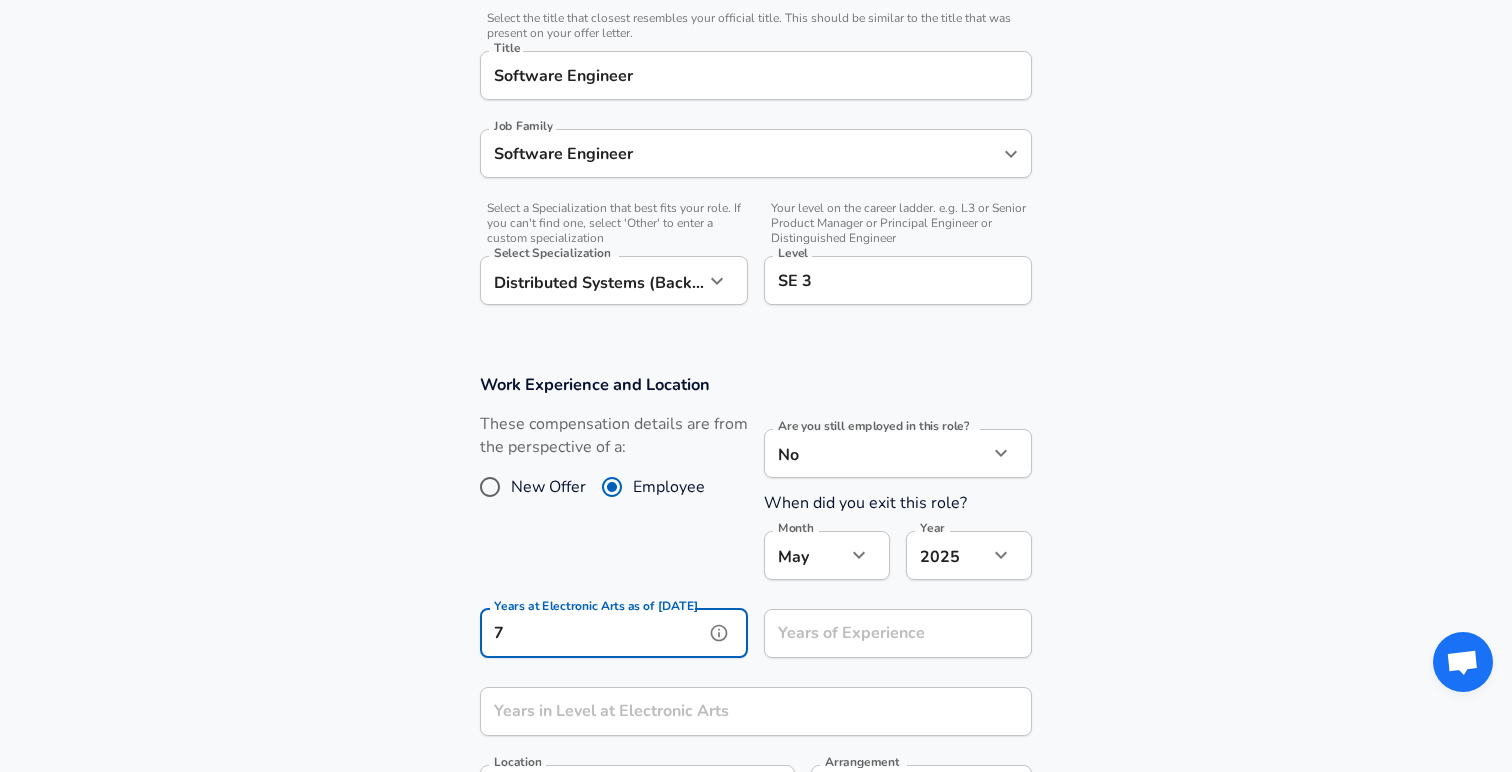 type on "7" 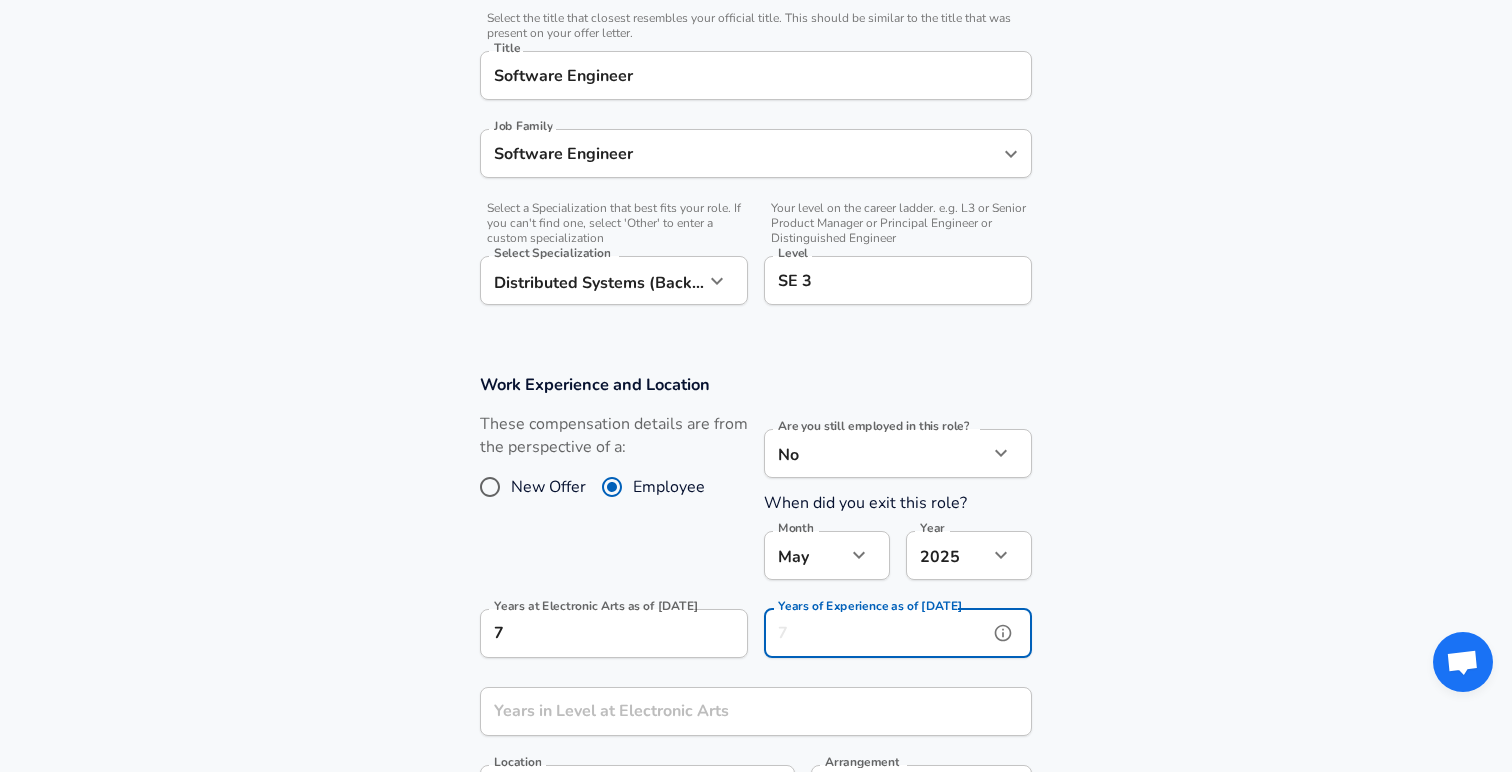 click on "Years of Experience as of [DATE]" at bounding box center [876, 633] 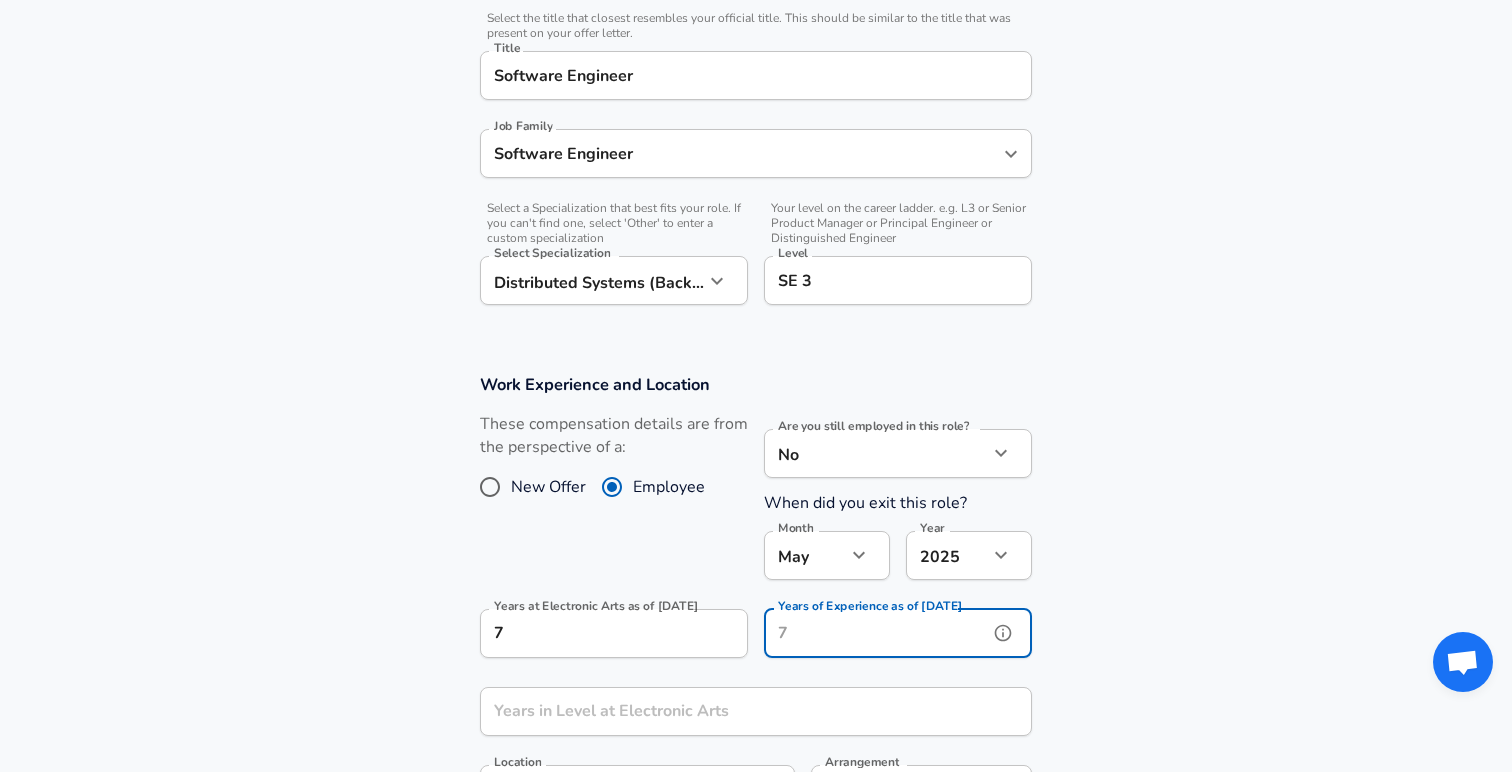 click on "Years of Experience as of [DATE]" at bounding box center (876, 633) 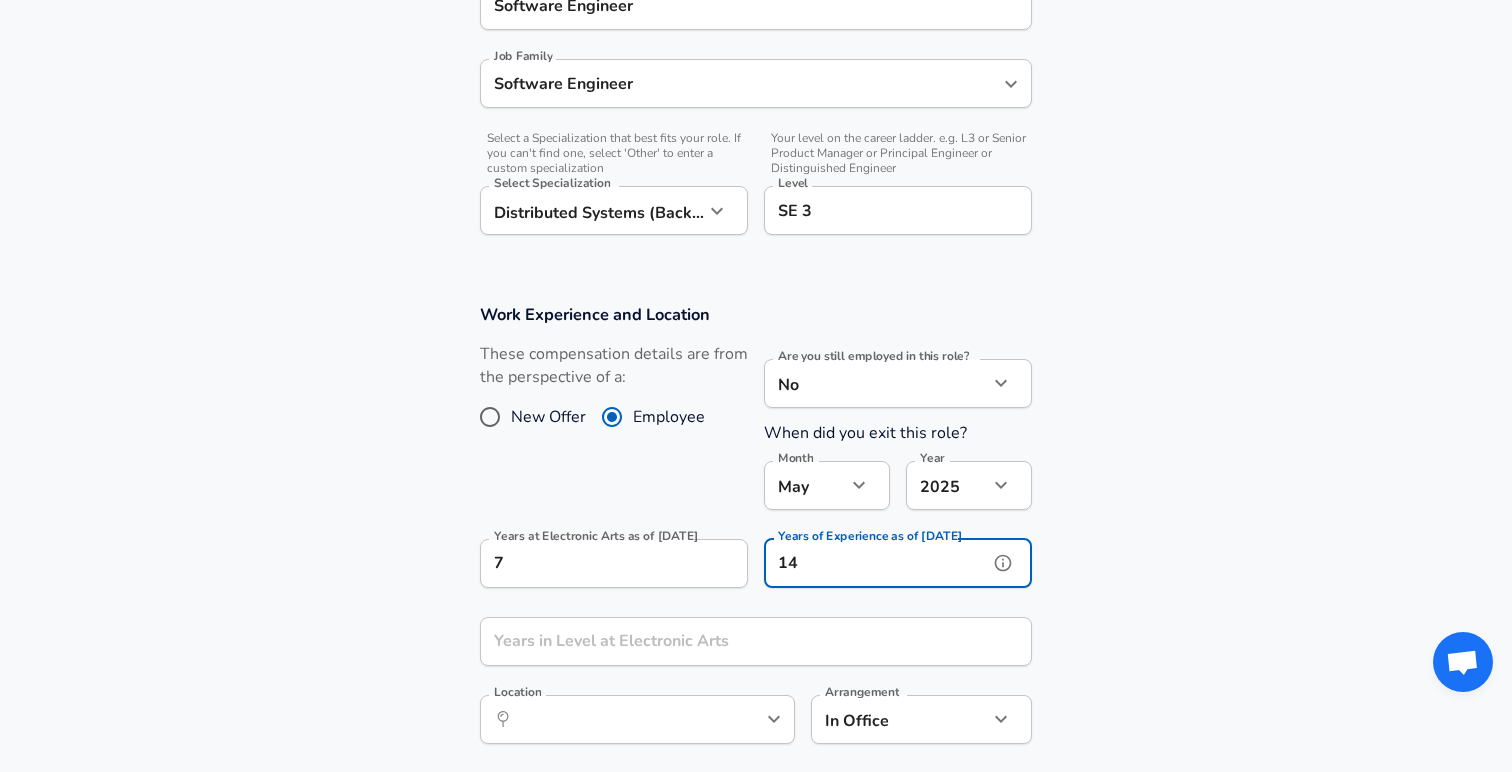 scroll, scrollTop: 642, scrollLeft: 0, axis: vertical 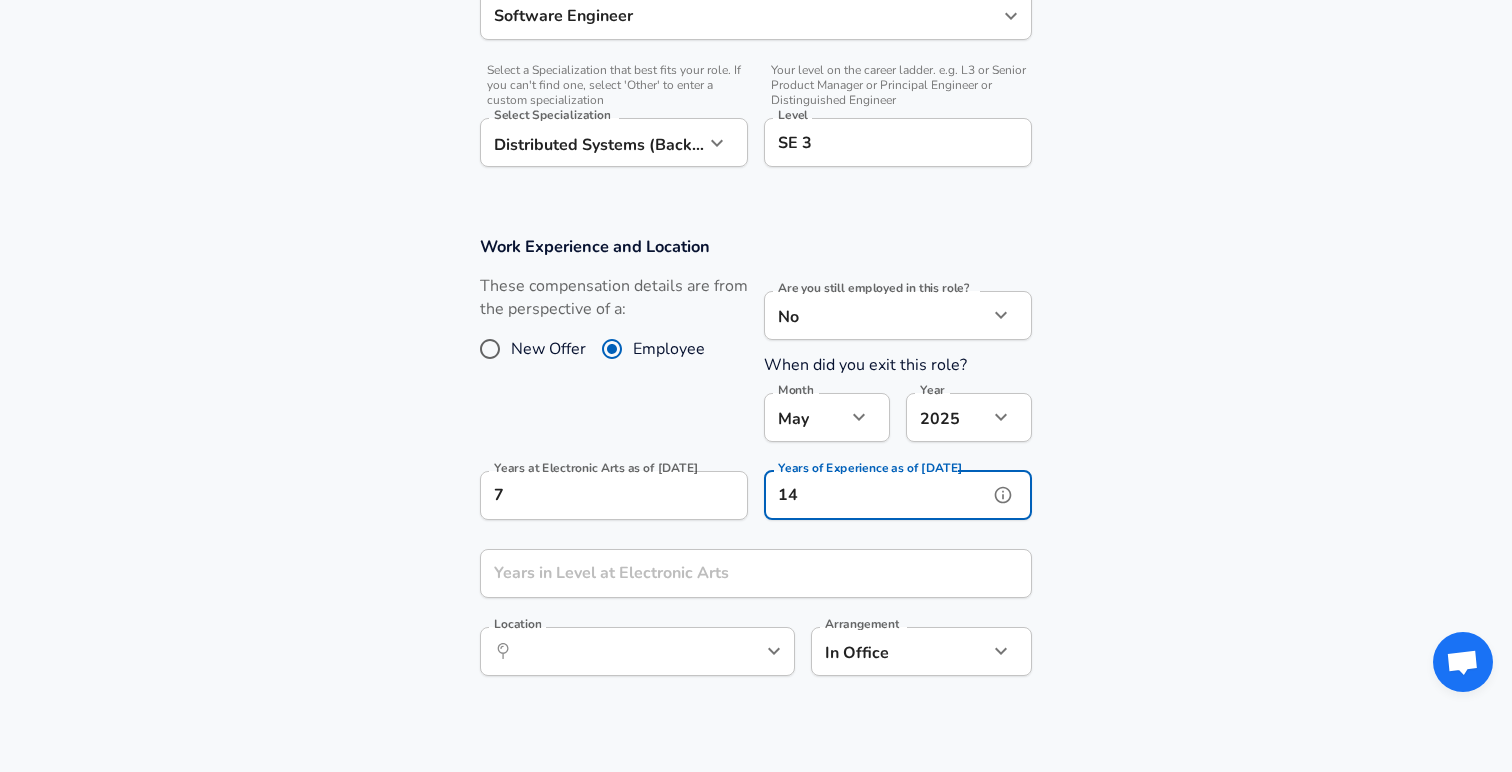 type on "14" 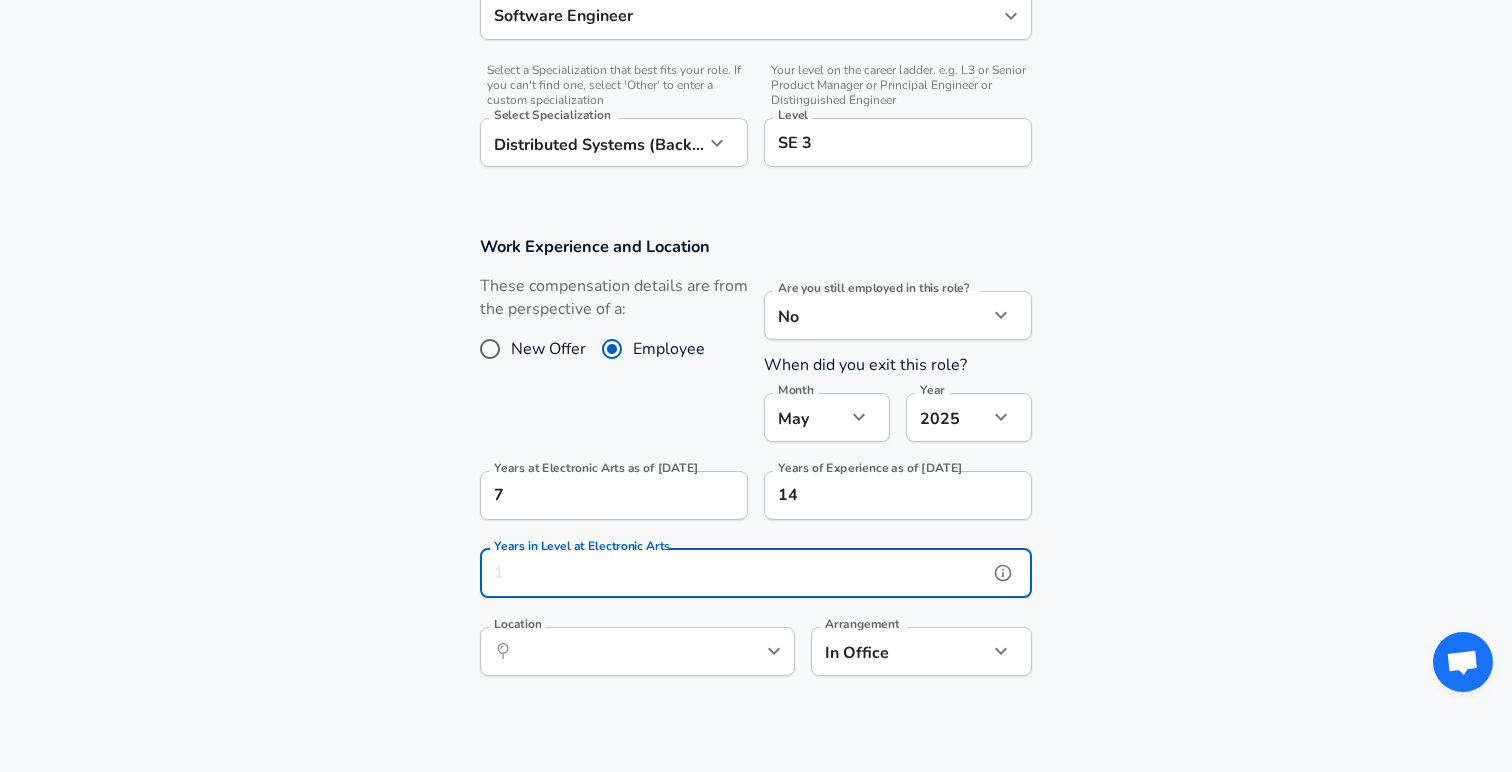 click on "Years in Level at Electronic Arts" at bounding box center (734, 573) 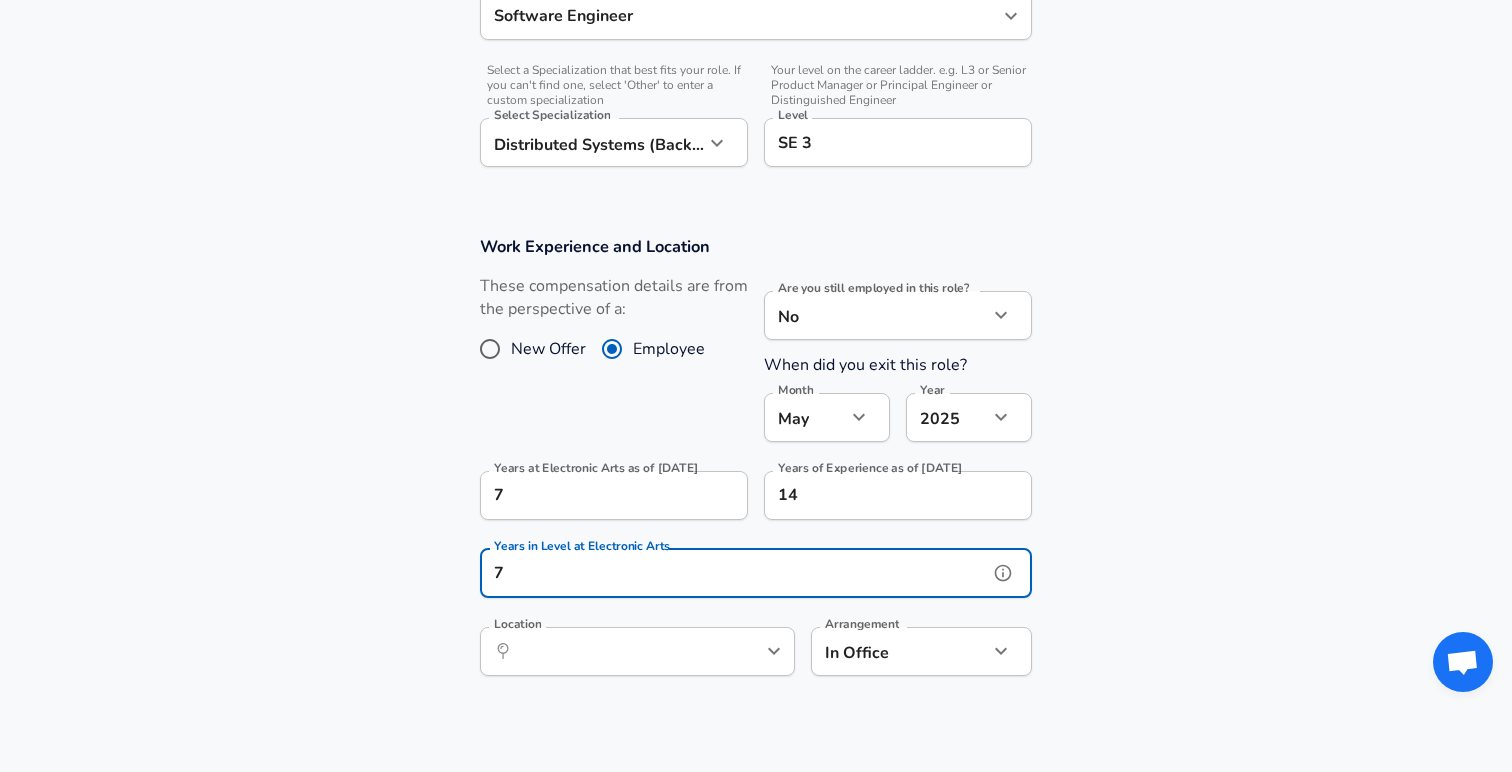 click on "​ Location" at bounding box center (637, 651) 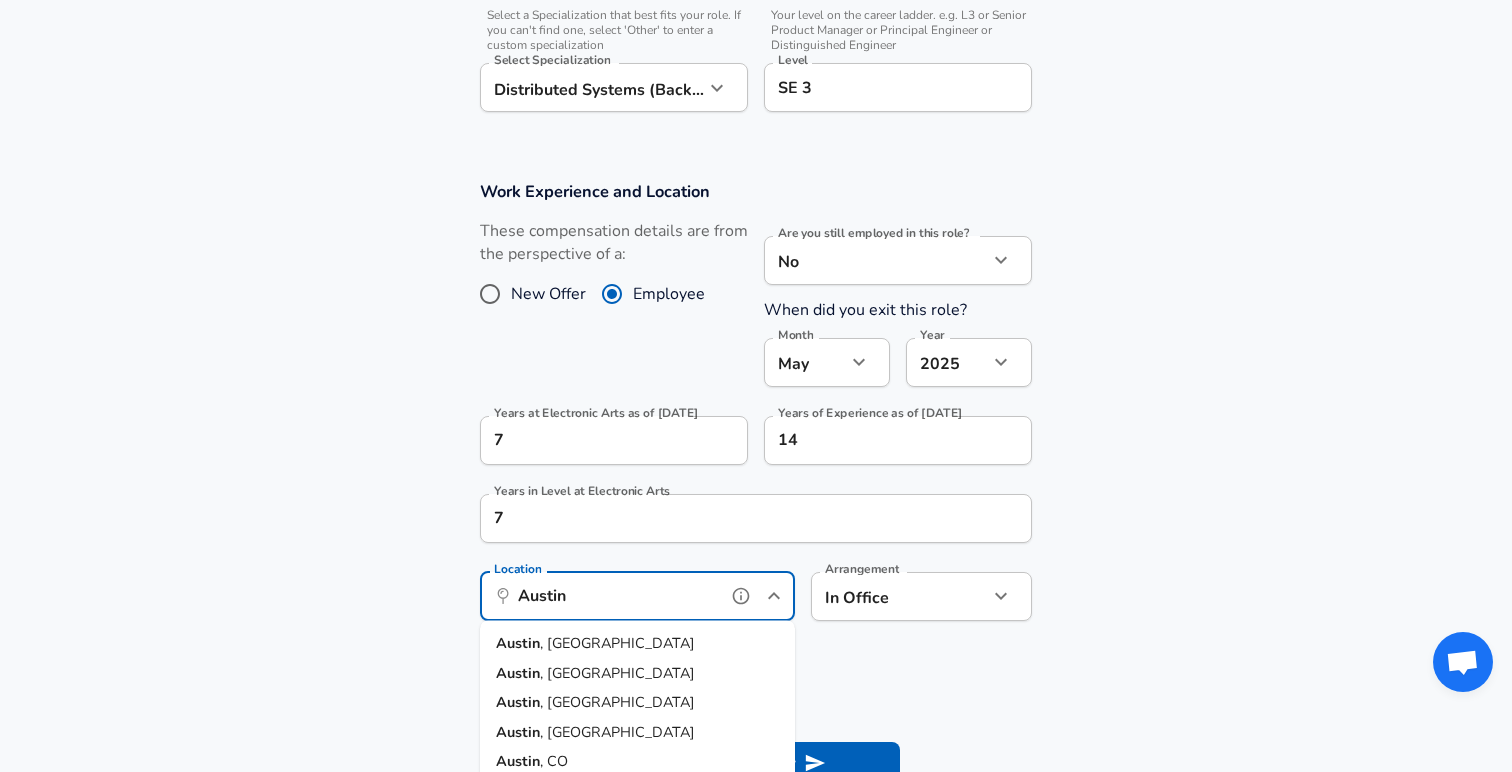 scroll, scrollTop: 719, scrollLeft: 0, axis: vertical 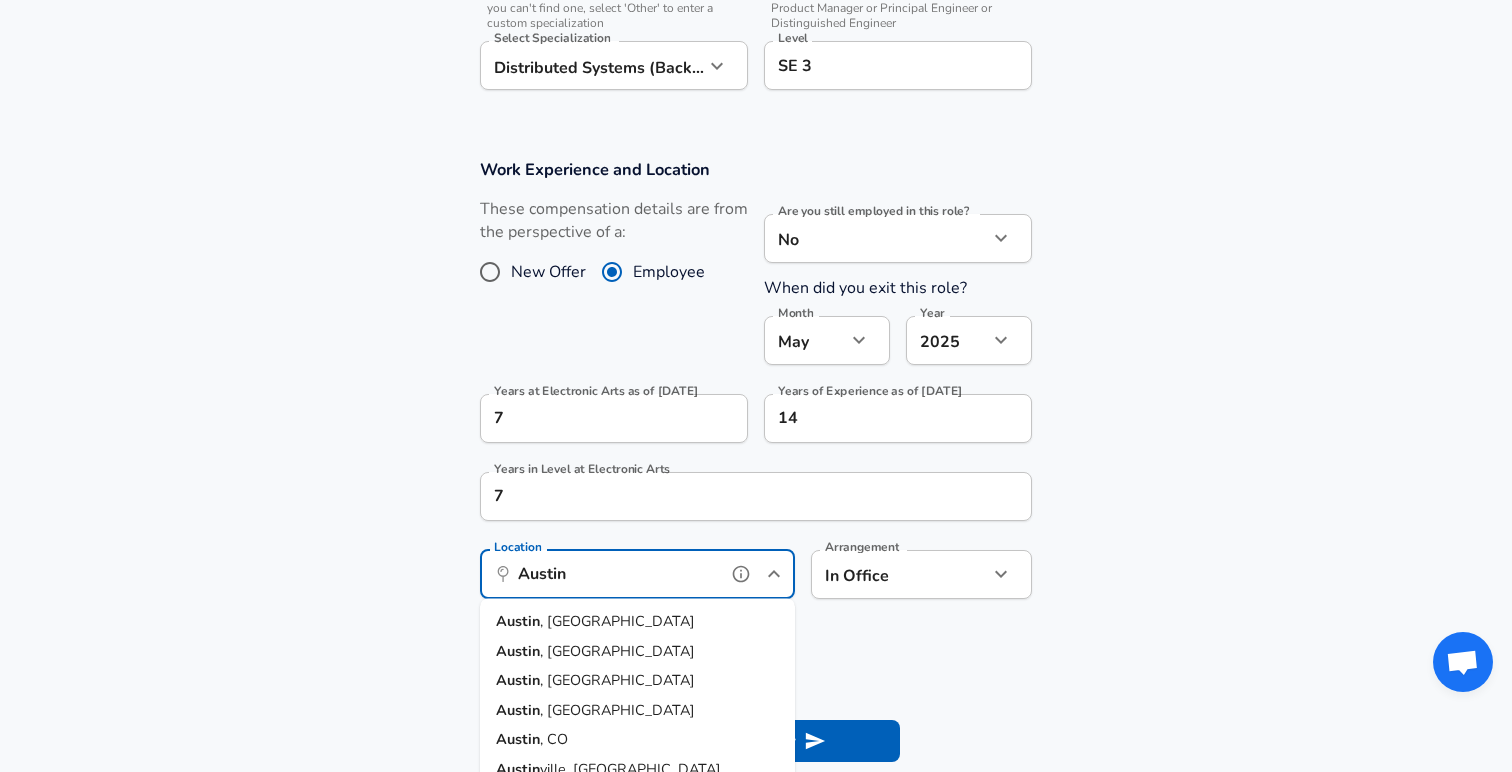 click on "[GEOGRAPHIC_DATA] , [GEOGRAPHIC_DATA]" at bounding box center [637, 622] 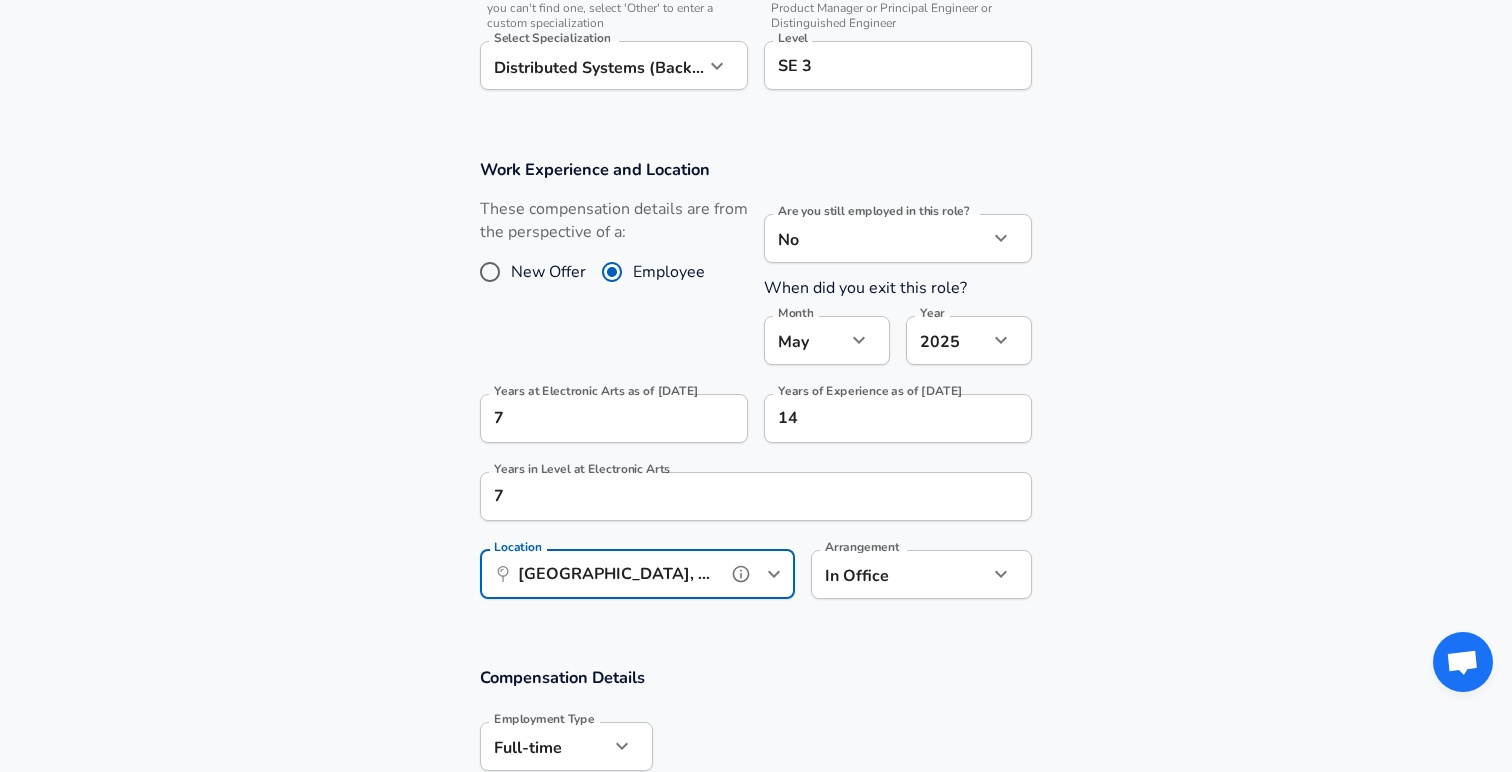 type on "[GEOGRAPHIC_DATA], [GEOGRAPHIC_DATA]" 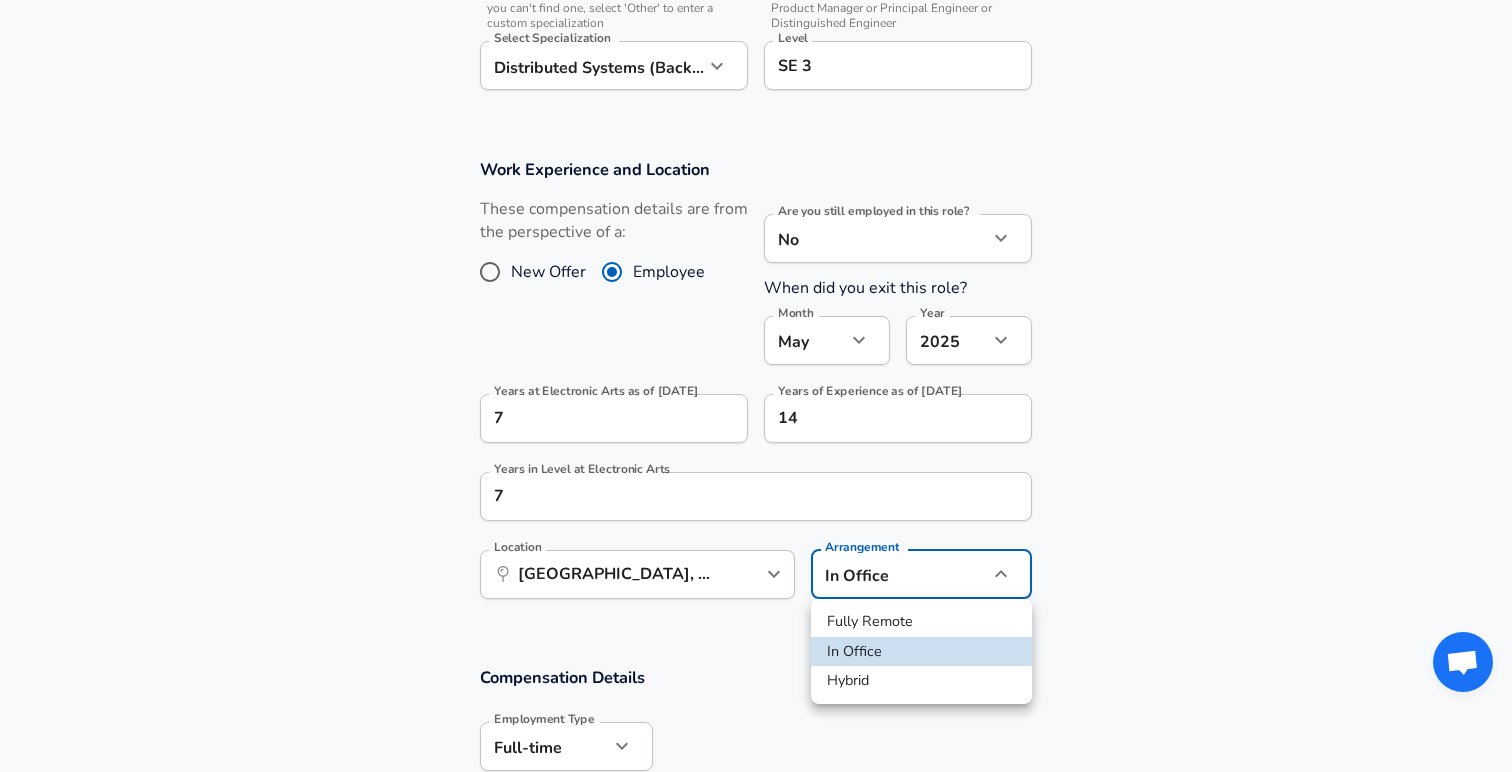 click on "Restart Add Your Salary Upload your offer letter   to verify your submission Enhance Privacy and Anonymity No Automatically hides specific fields until there are enough submissions to safely display the full details.   More Details Based on your submission and the data points that we have already collected, we will automatically hide and anonymize specific fields if there aren't enough data points to remain sufficiently anonymous. Company & Title Information   Enter the company you received your offer from Company Electronic Arts Company   Select the title that closest resembles your official title. This should be similar to the title that was present on your offer letter. Title Software Engineer Title Job Family Software Engineer Job Family   Select a Specialization that best fits your role. If you can't find one, select 'Other' to enter a custom specialization Select Specialization Distributed Systems (Back-End) Distributed Systems (Back-End) Select Specialization   Level SE 3 Level New Offer Employee No no" at bounding box center (756, -333) 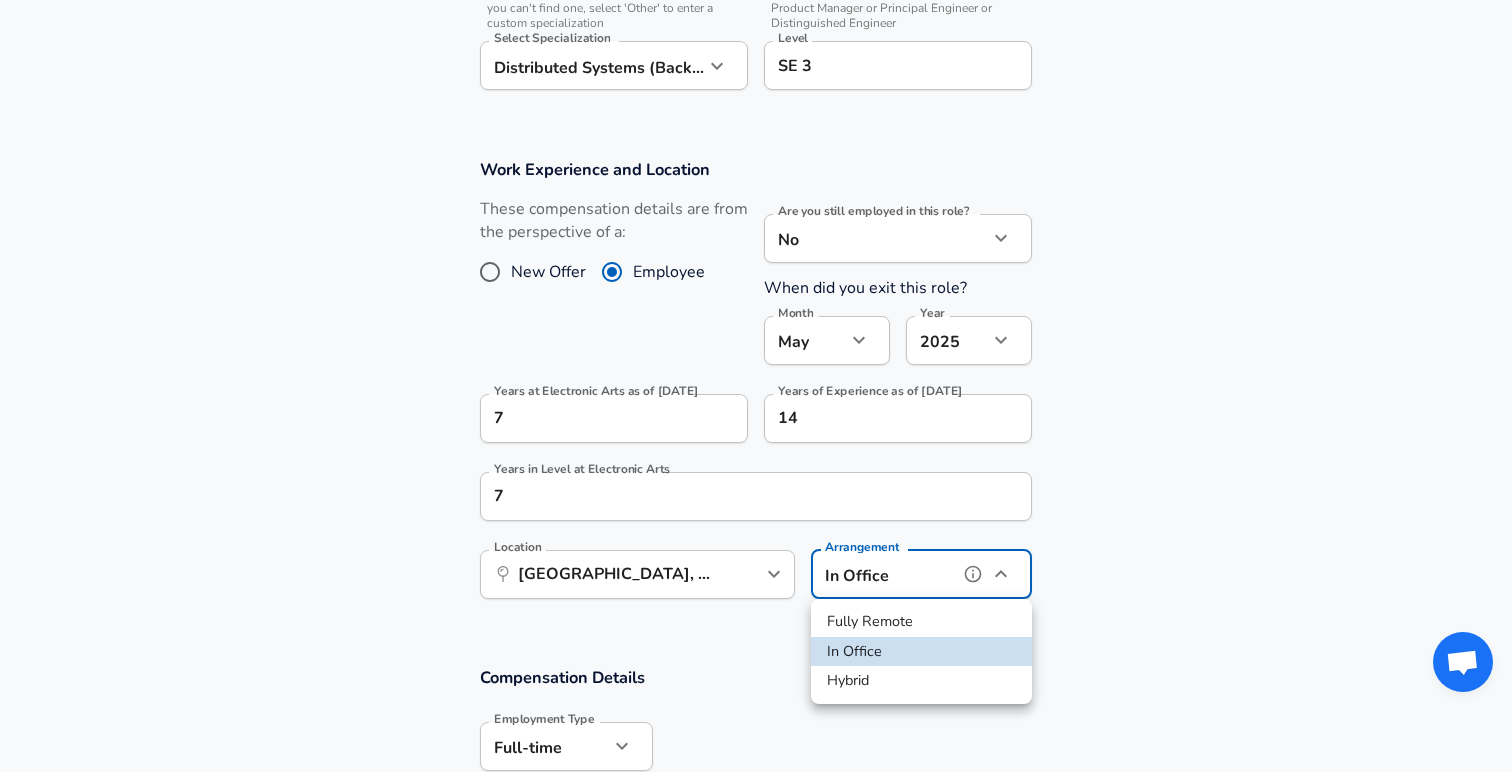 type on "hybrid" 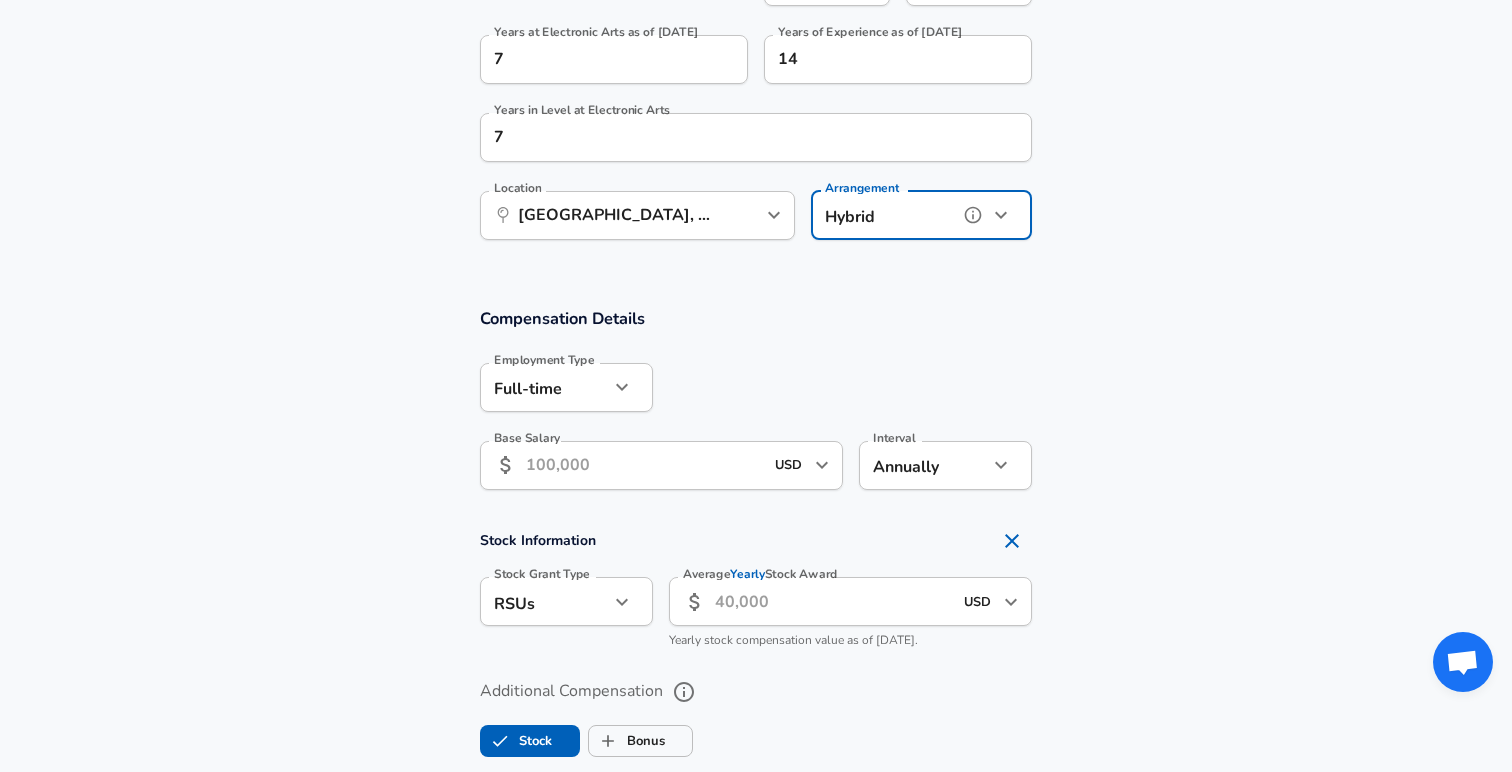 scroll, scrollTop: 1089, scrollLeft: 0, axis: vertical 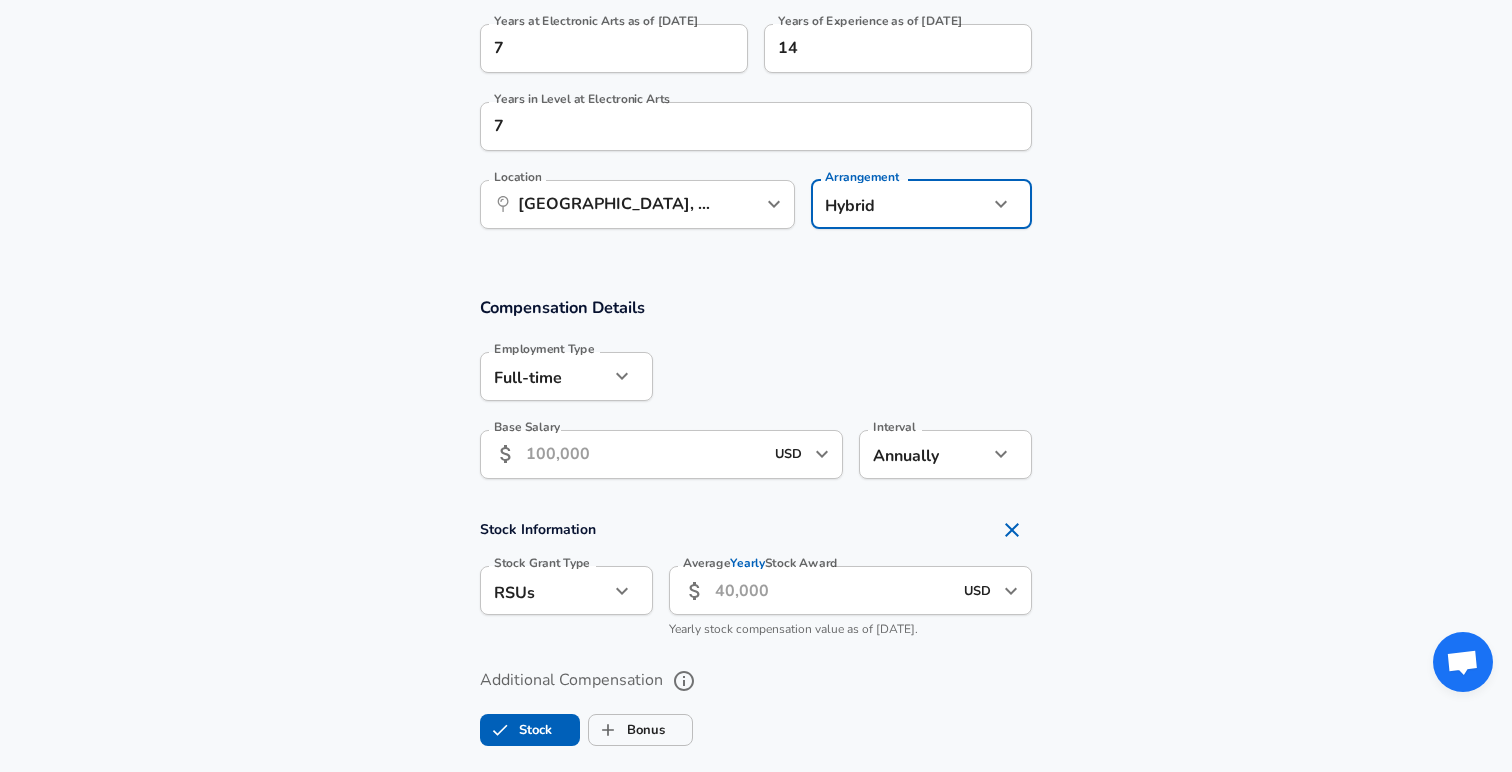 click on "Base Salary" at bounding box center [644, 454] 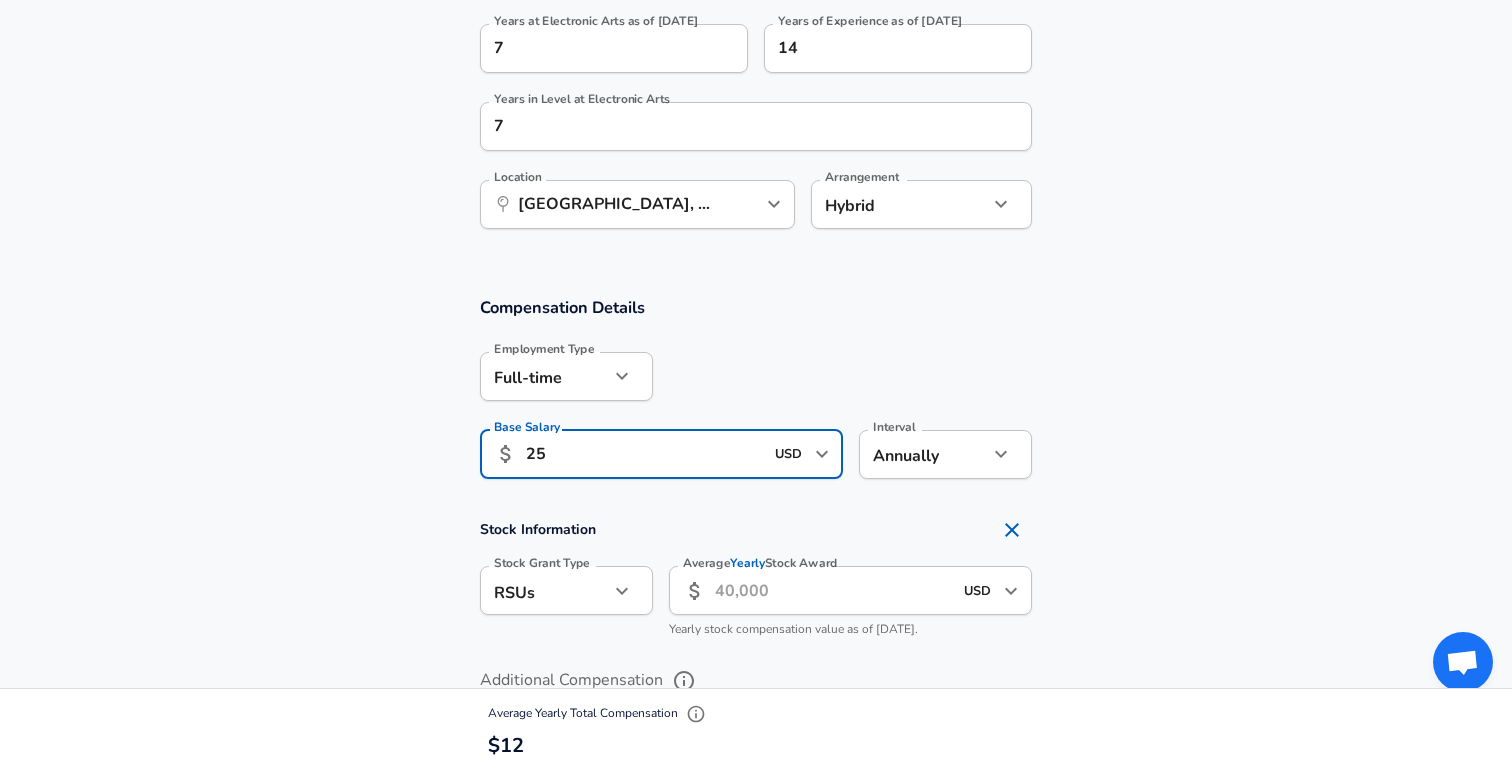 type on "2" 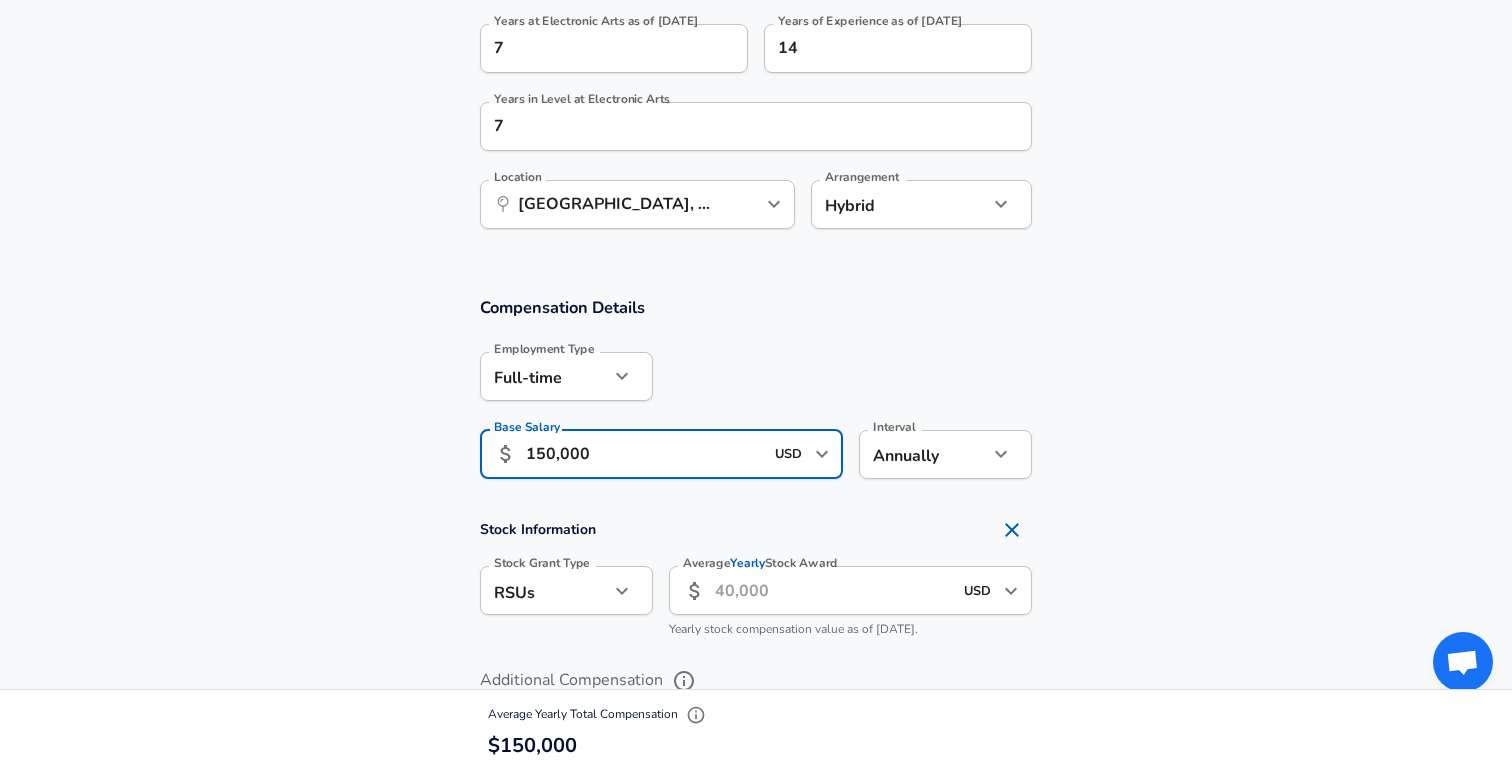 type on "150,000" 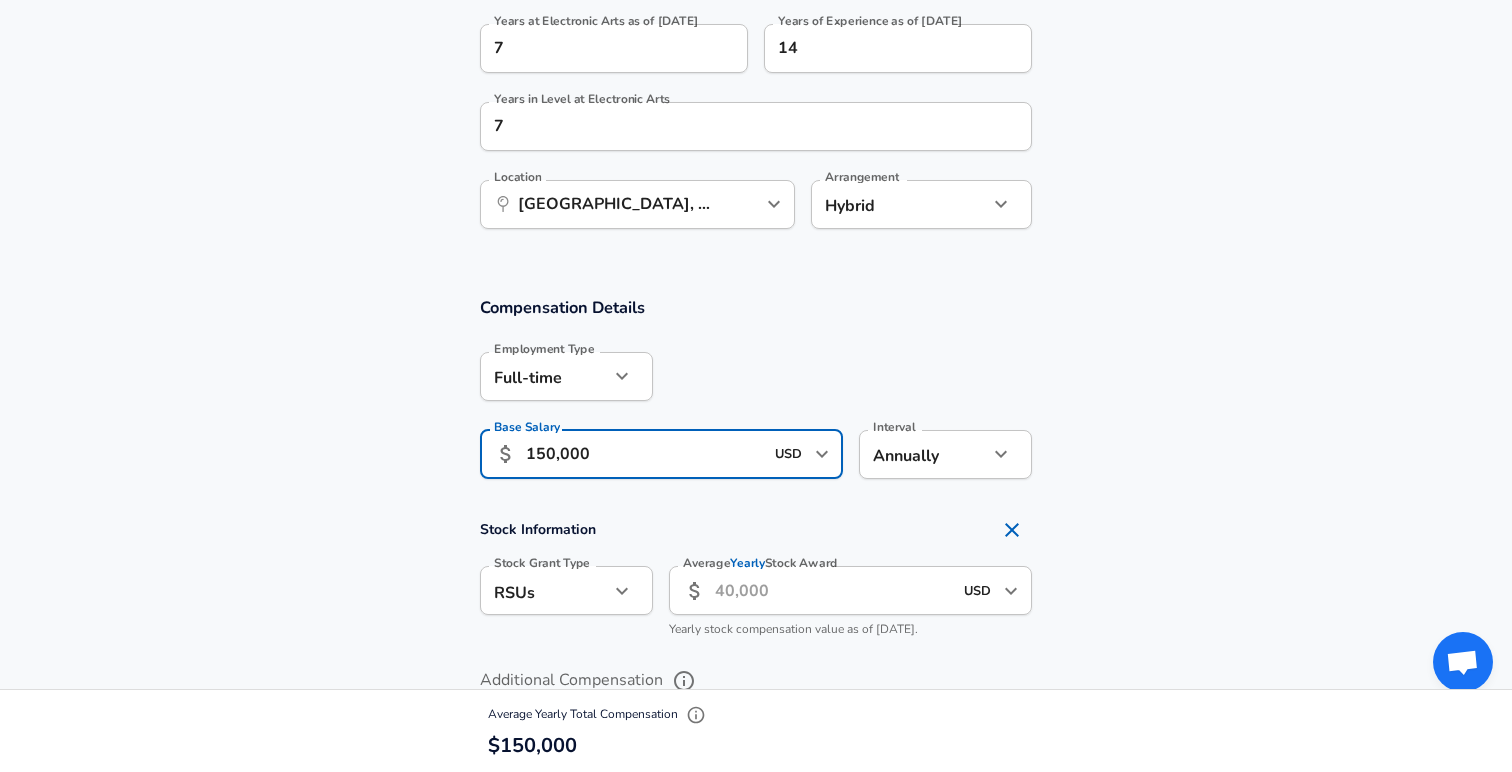 click on "Compensation Details Employment Type [DEMOGRAPHIC_DATA] full_time Employment Type Base Salary ​ 150,000 USD ​ Base Salary Interval Annually yearly Interval" at bounding box center (756, 394) 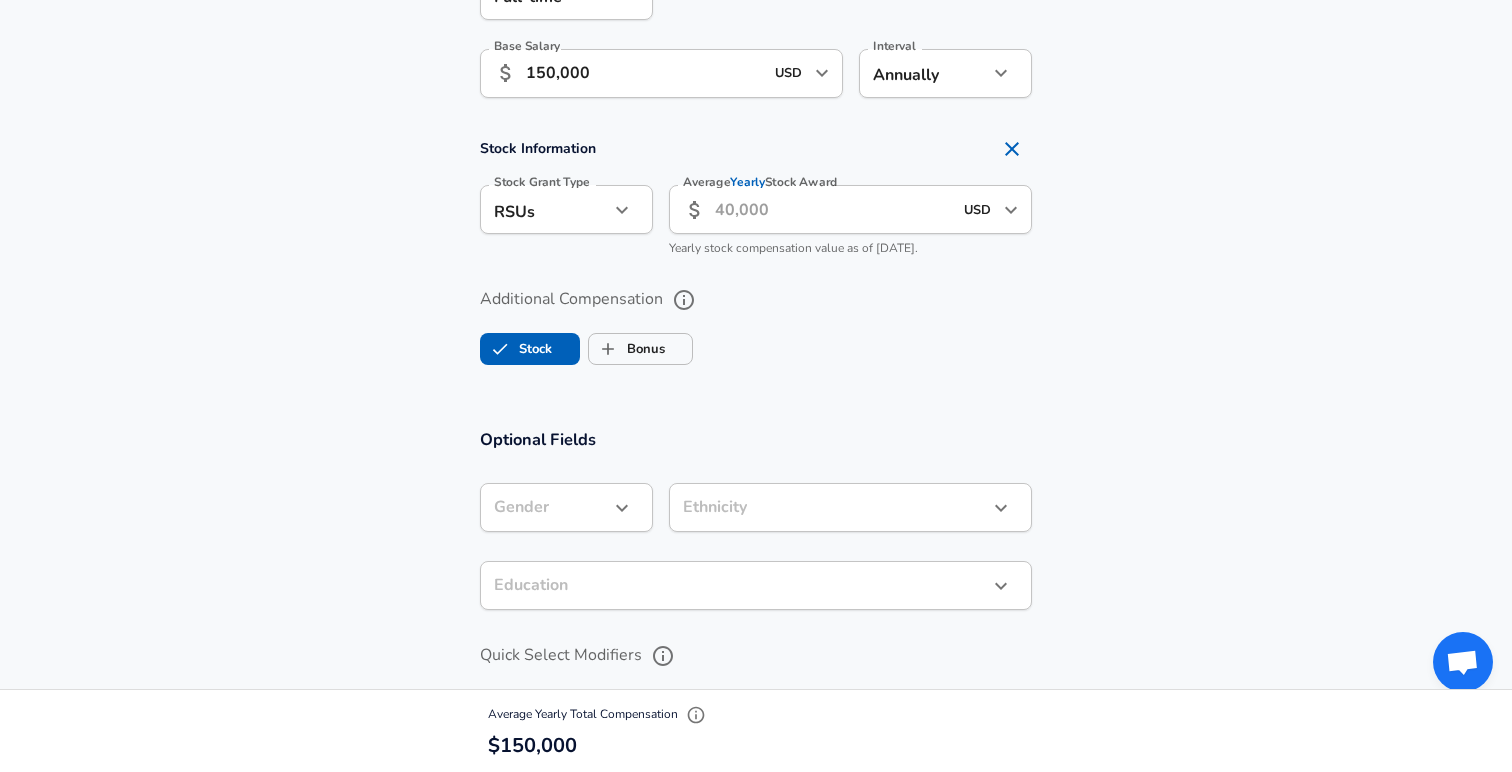 scroll, scrollTop: 1474, scrollLeft: 0, axis: vertical 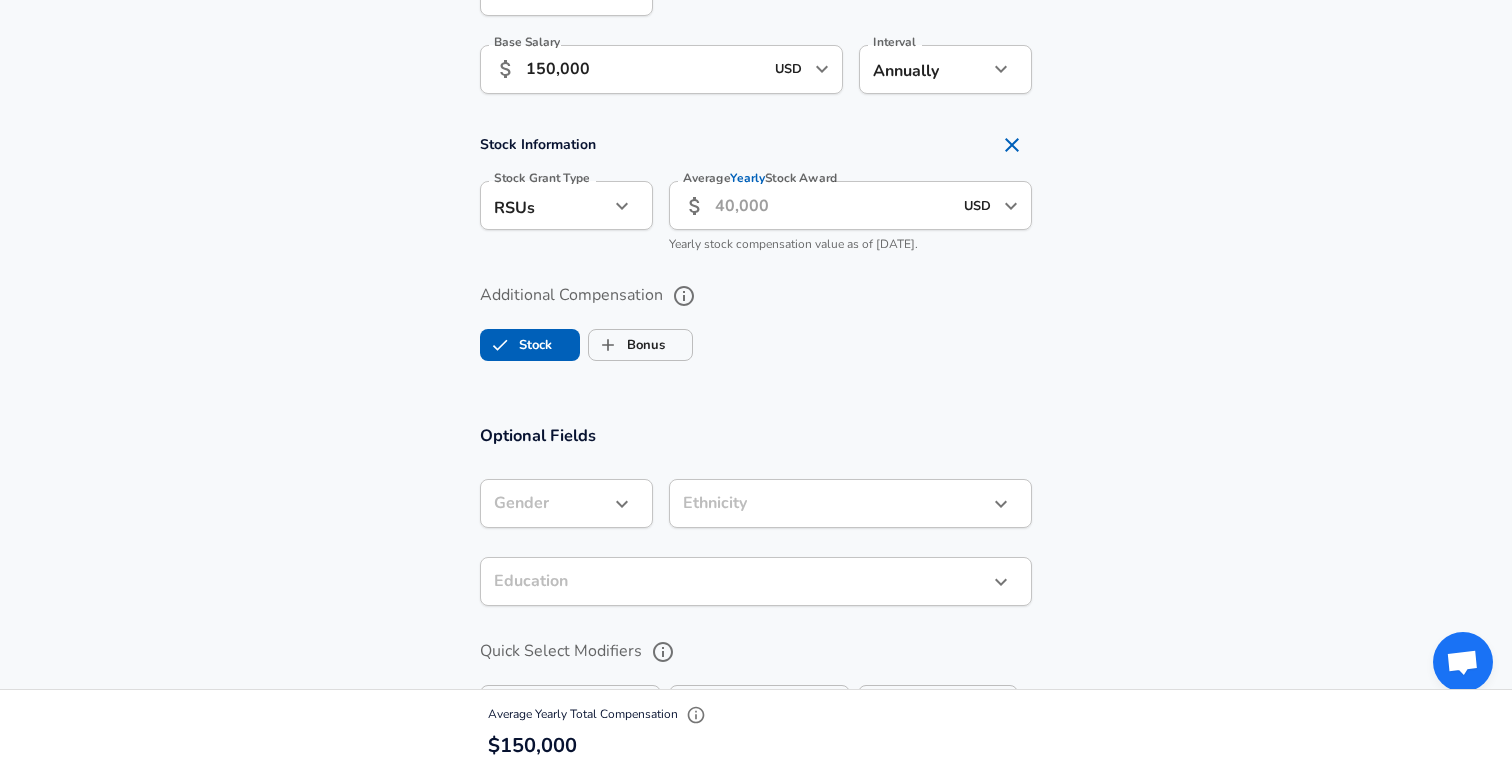 click at bounding box center (622, 504) 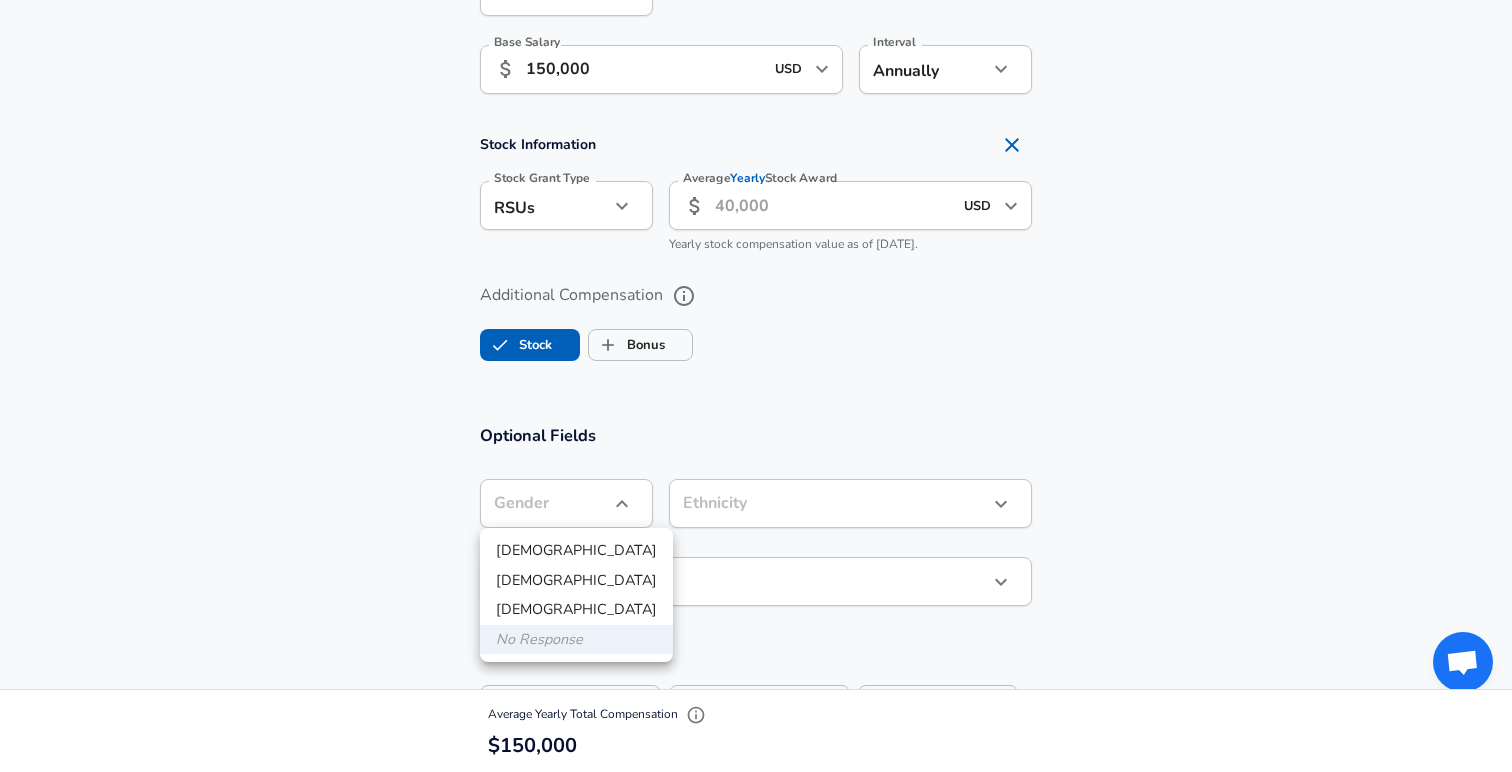 click on "[DEMOGRAPHIC_DATA]" at bounding box center (576, 581) 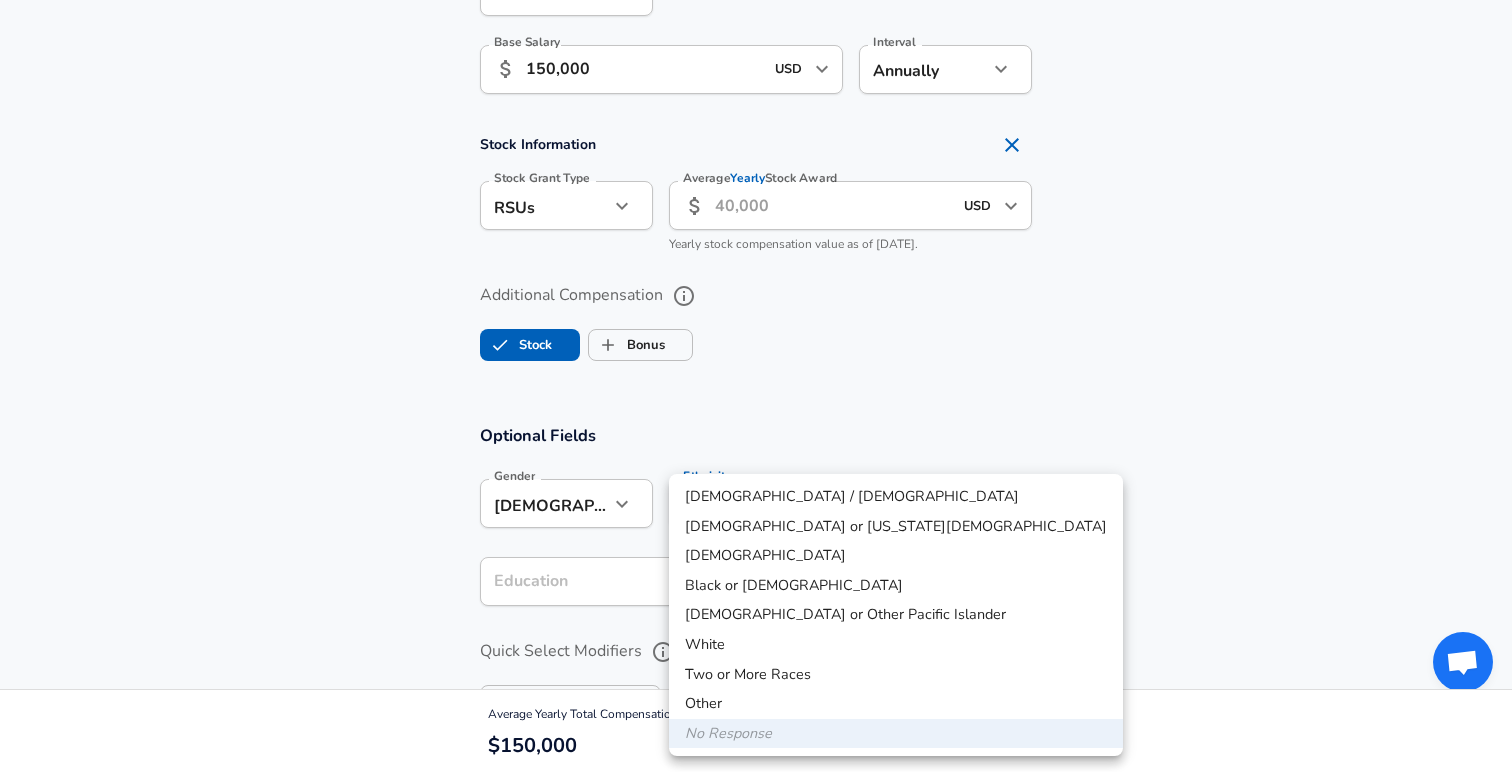 click on "Restart Add Your Salary Upload your offer letter   to verify your submission Enhance Privacy and Anonymity No Automatically hides specific fields until there are enough submissions to safely display the full details.   More Details Based on your submission and the data points that we have already collected, we will automatically hide and anonymize specific fields if there aren't enough data points to remain sufficiently anonymous. Company & Title Information   Enter the company you received your offer from Company Electronic Arts Company   Select the title that closest resembles your official title. This should be similar to the title that was present on your offer letter. Title Software Engineer Title Job Family Software Engineer Job Family   Select a Specialization that best fits your role. If you can't find one, select 'Other' to enter a custom specialization Select Specialization Distributed Systems (Back-End) Distributed Systems (Back-End) Select Specialization   Level SE 3 Level New Offer Employee No no" at bounding box center (756, -1088) 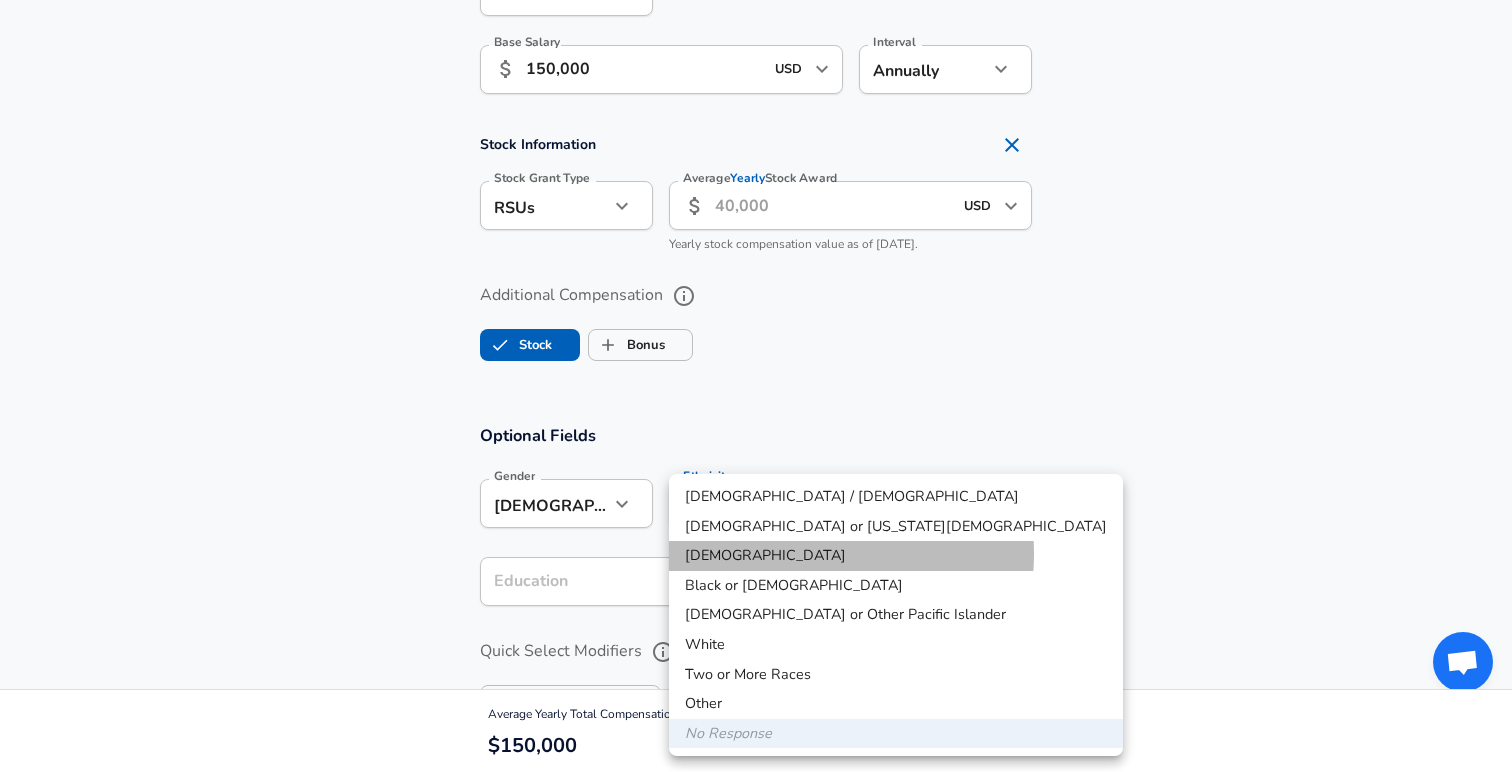 click on "[DEMOGRAPHIC_DATA]" at bounding box center [896, 556] 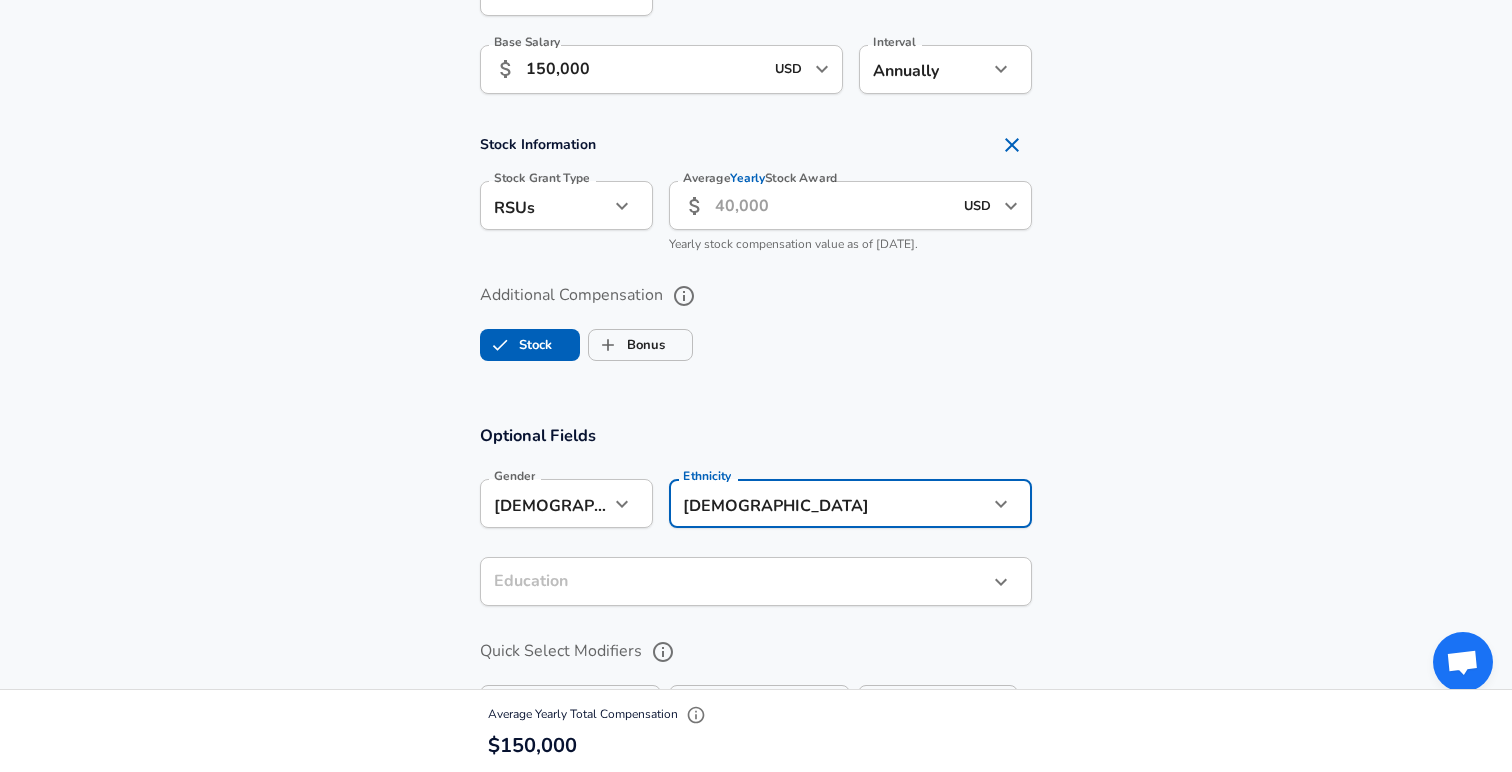 click on "Restart Add Your Salary Upload your offer letter   to verify your submission Enhance Privacy and Anonymity No Automatically hides specific fields until there are enough submissions to safely display the full details.   More Details Based on your submission and the data points that we have already collected, we will automatically hide and anonymize specific fields if there aren't enough data points to remain sufficiently anonymous. Company & Title Information   Enter the company you received your offer from Company Electronic Arts Company   Select the title that closest resembles your official title. This should be similar to the title that was present on your offer letter. Title Software Engineer Title Job Family Software Engineer Job Family   Select a Specialization that best fits your role. If you can't find one, select 'Other' to enter a custom specialization Select Specialization Distributed Systems (Back-End) Distributed Systems (Back-End) Select Specialization   Level SE 3 Level New Offer Employee No no" at bounding box center (756, -1088) 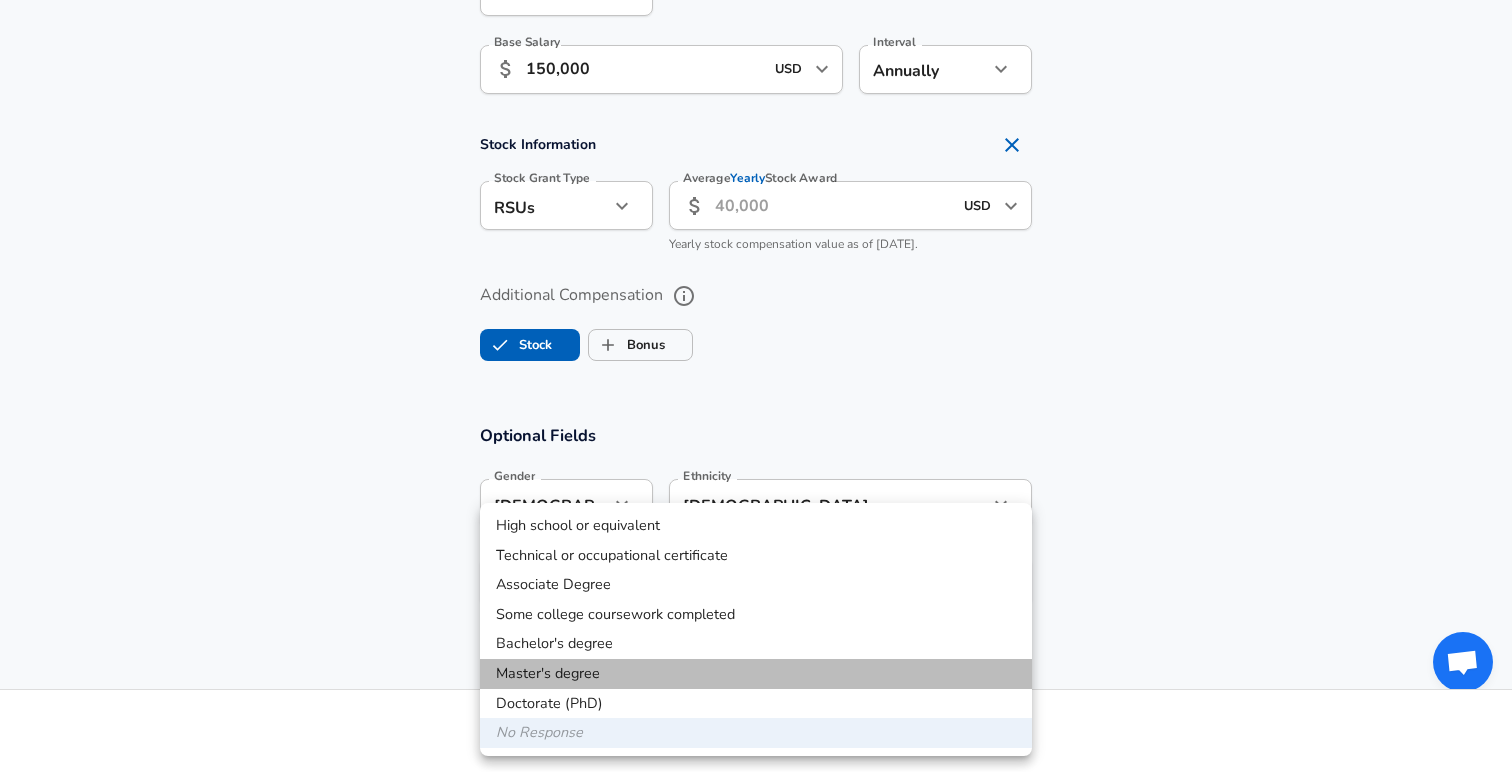 click on "Master's degree" at bounding box center [756, 674] 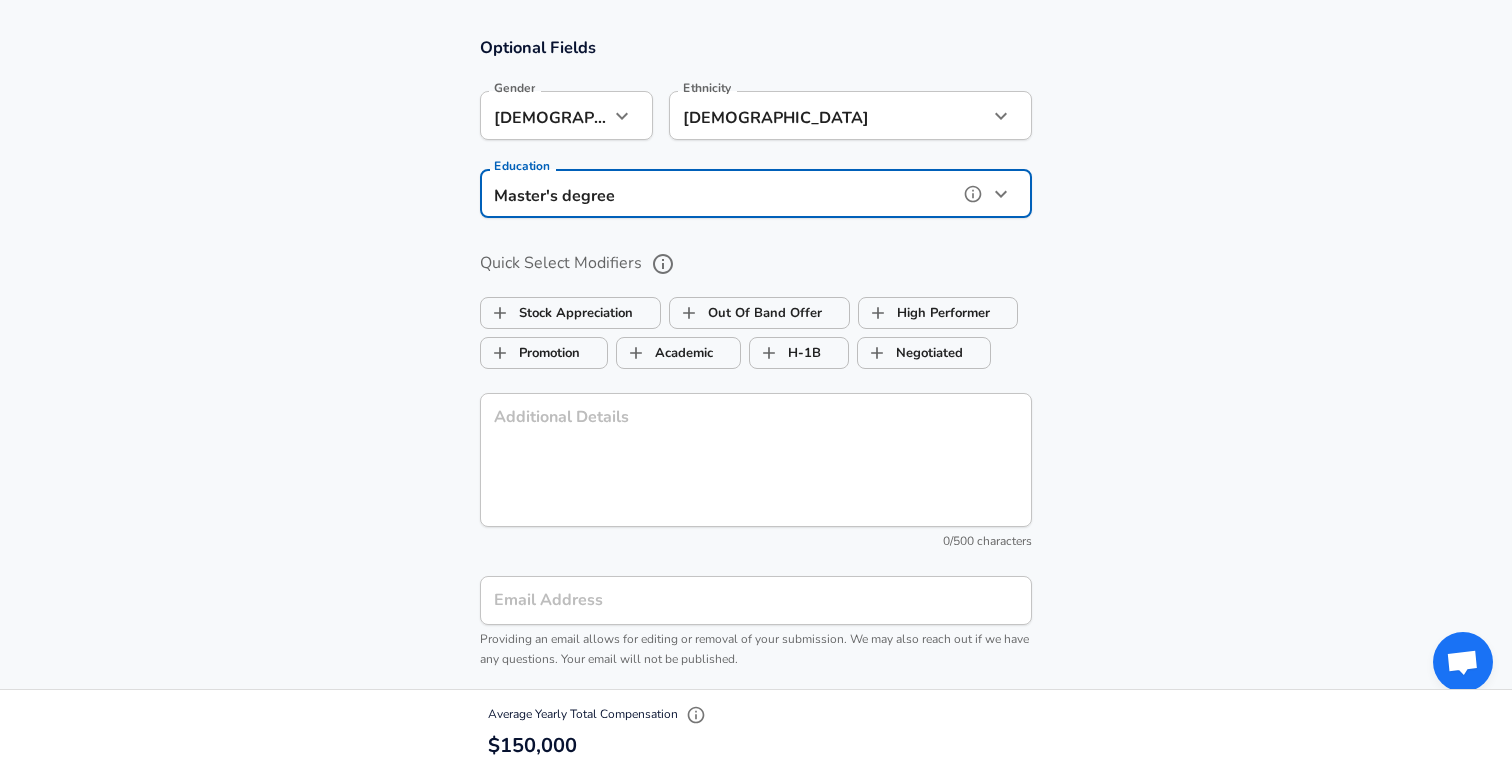 scroll, scrollTop: 1874, scrollLeft: 0, axis: vertical 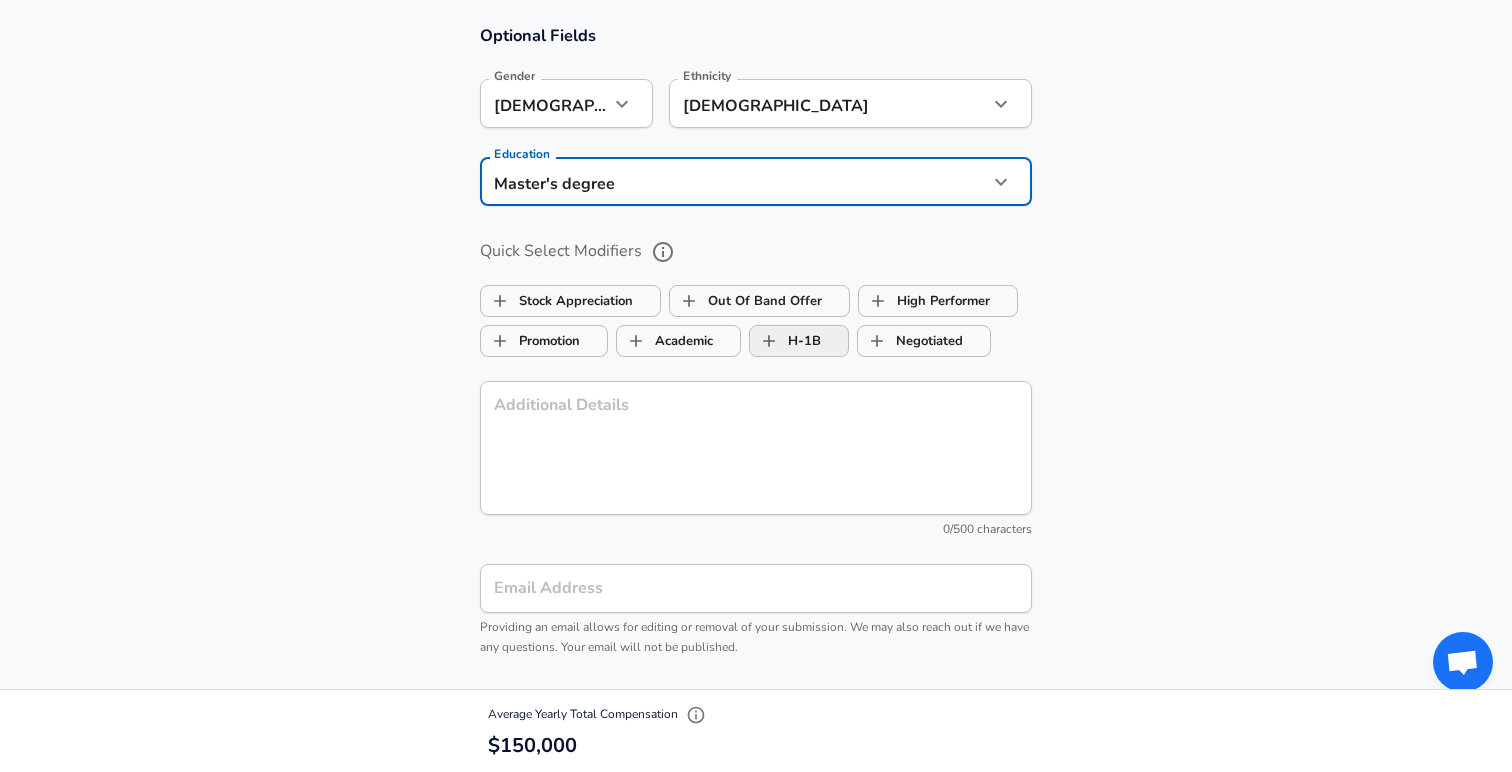 click on "H-1B" at bounding box center (785, 341) 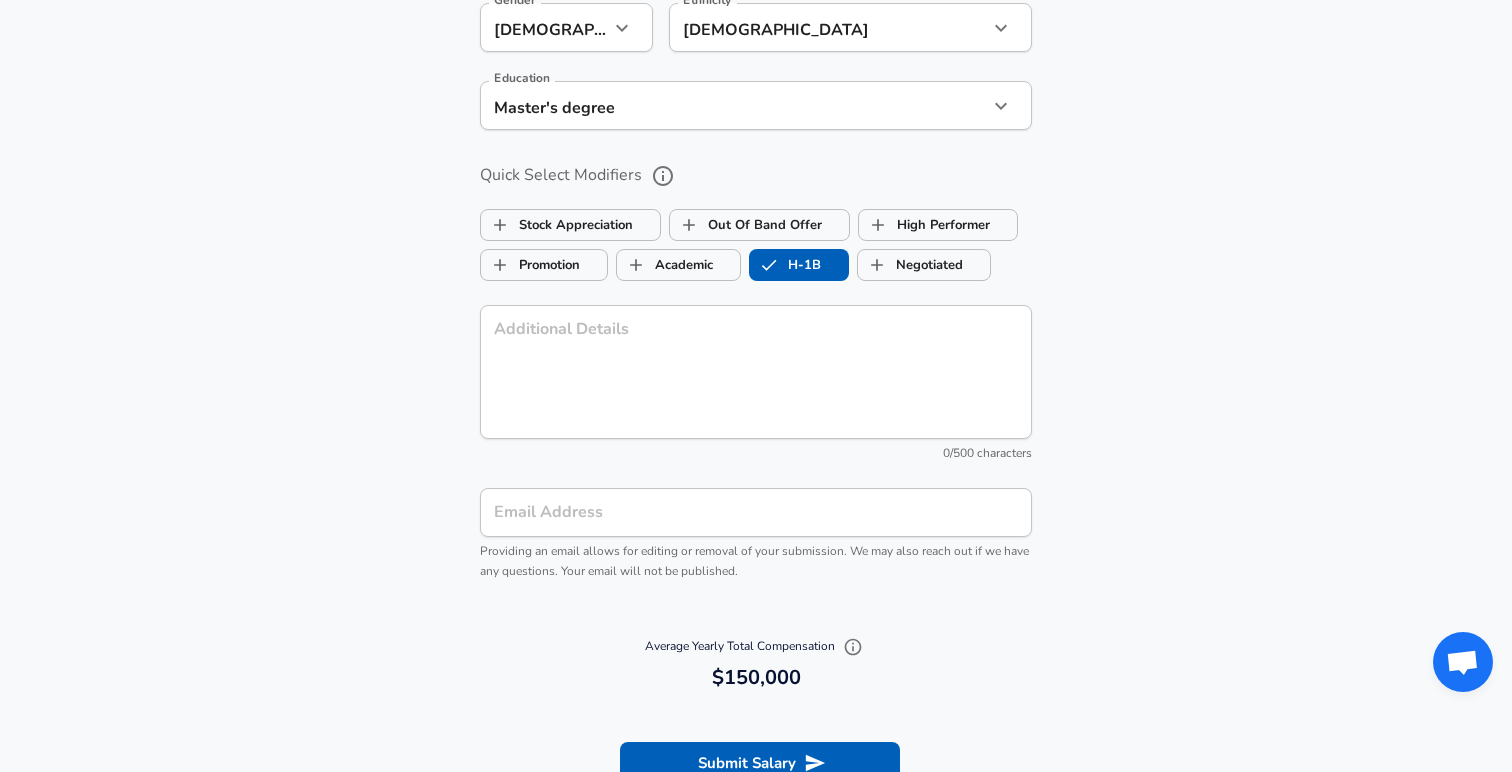scroll, scrollTop: 1979, scrollLeft: 0, axis: vertical 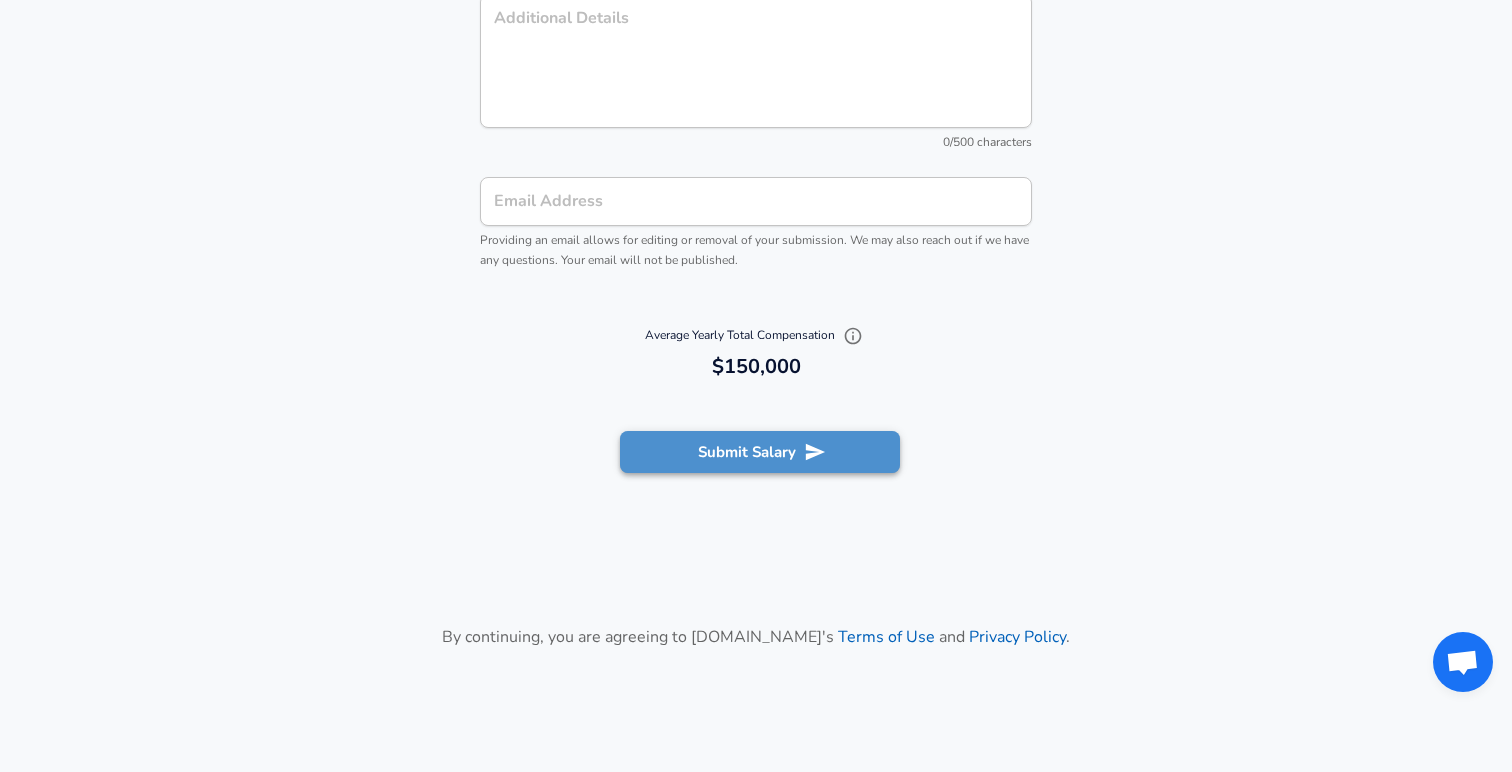 click 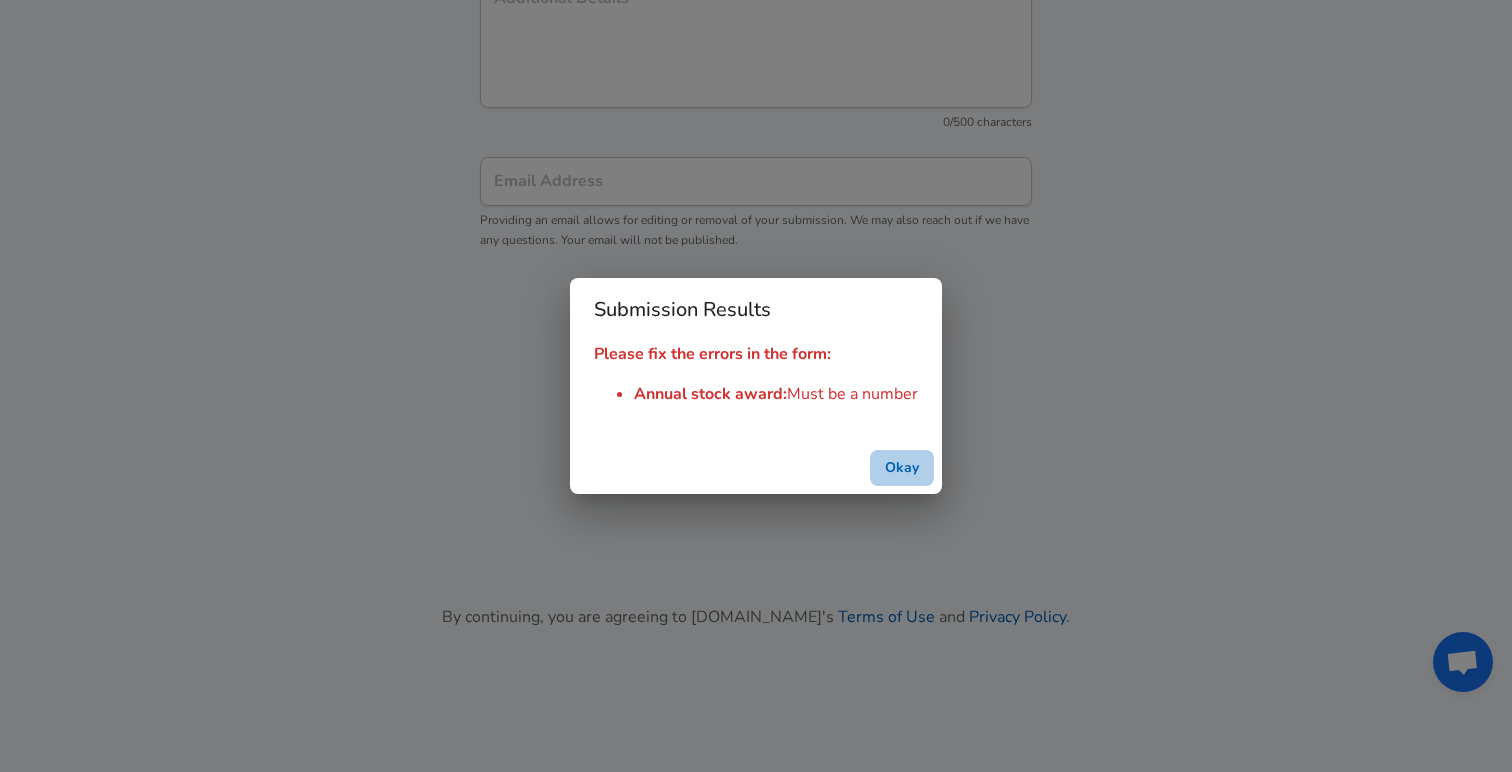 click on "Okay" at bounding box center (902, 468) 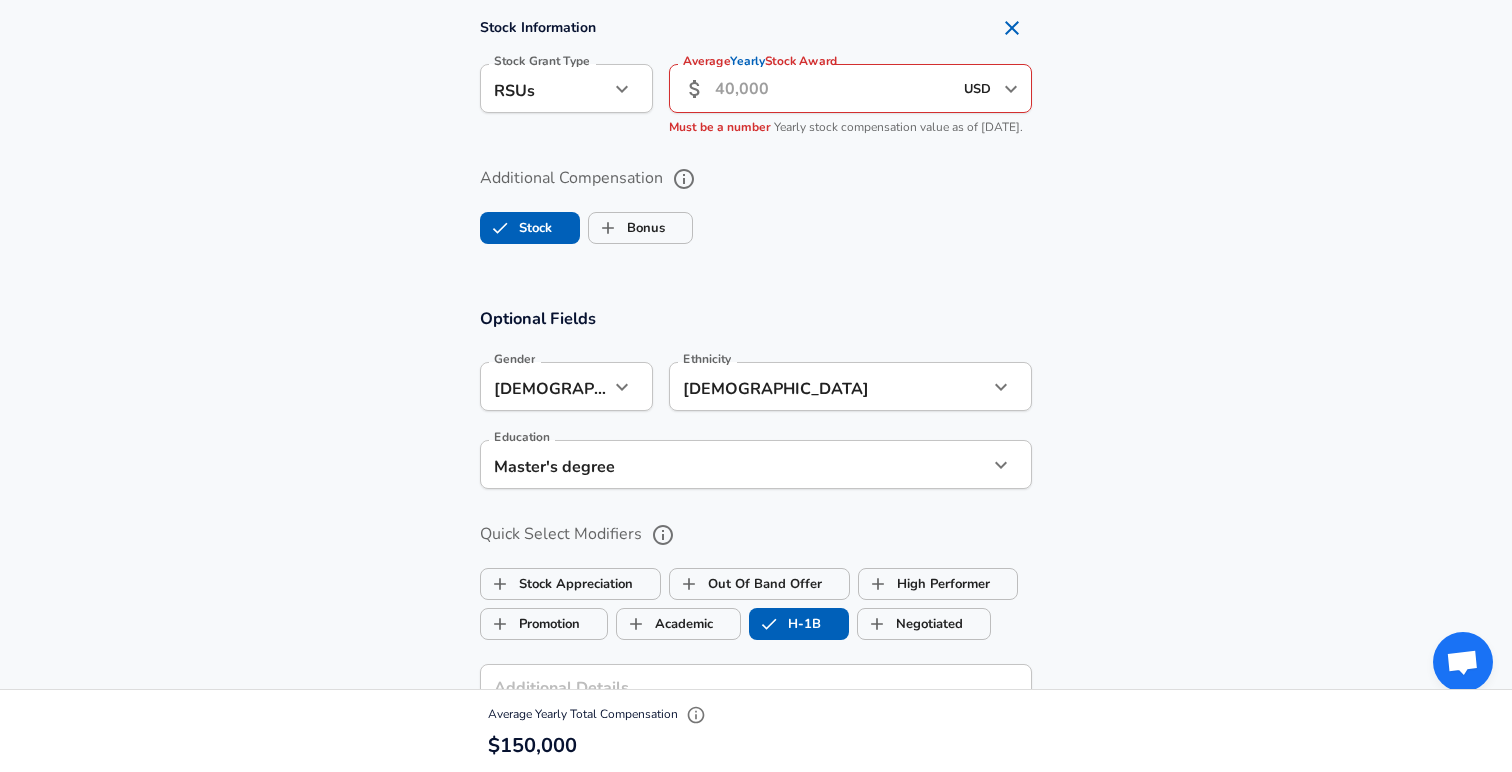 scroll, scrollTop: 1474, scrollLeft: 0, axis: vertical 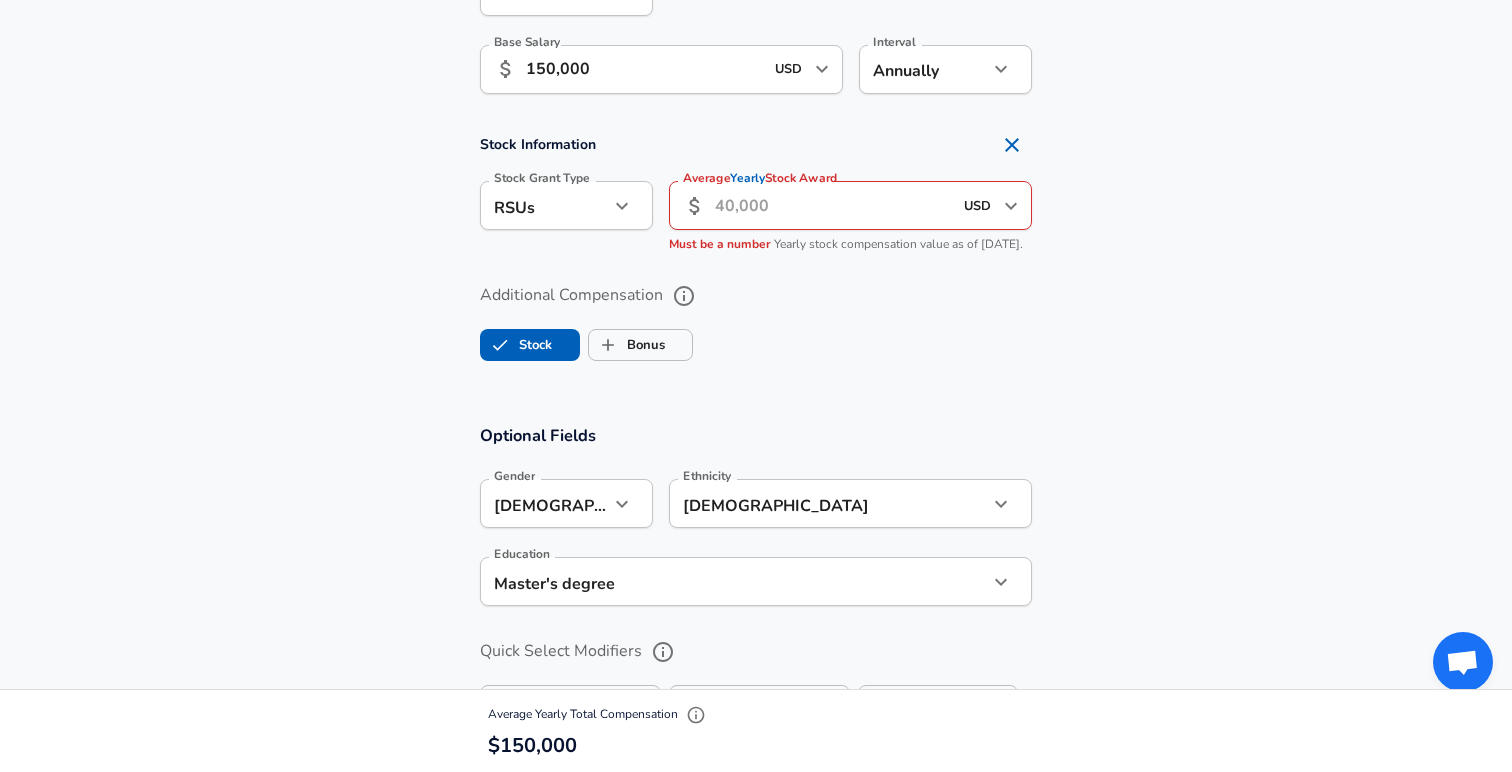 click on "Average  Yearly  Stock Award" at bounding box center [833, 205] 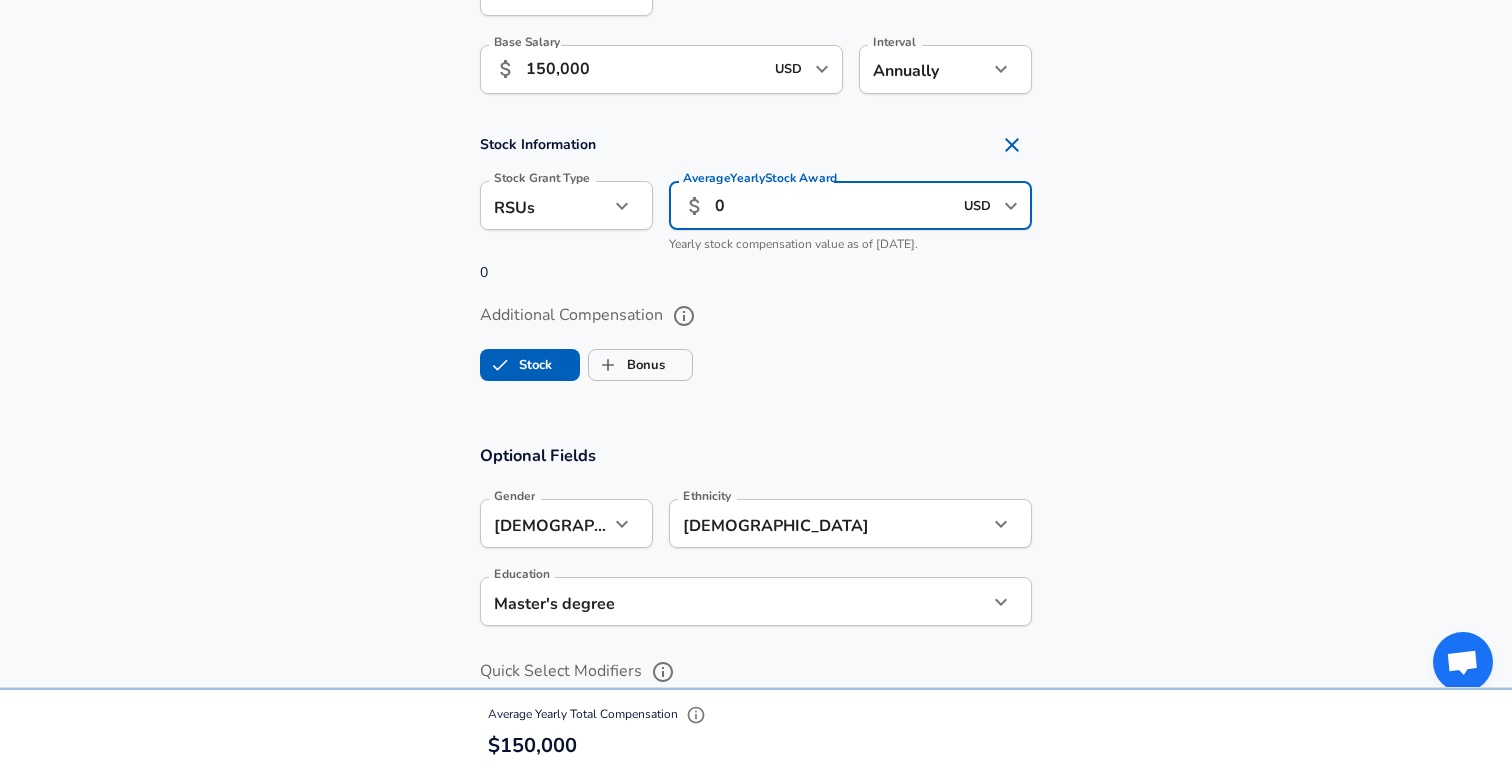 type on "0" 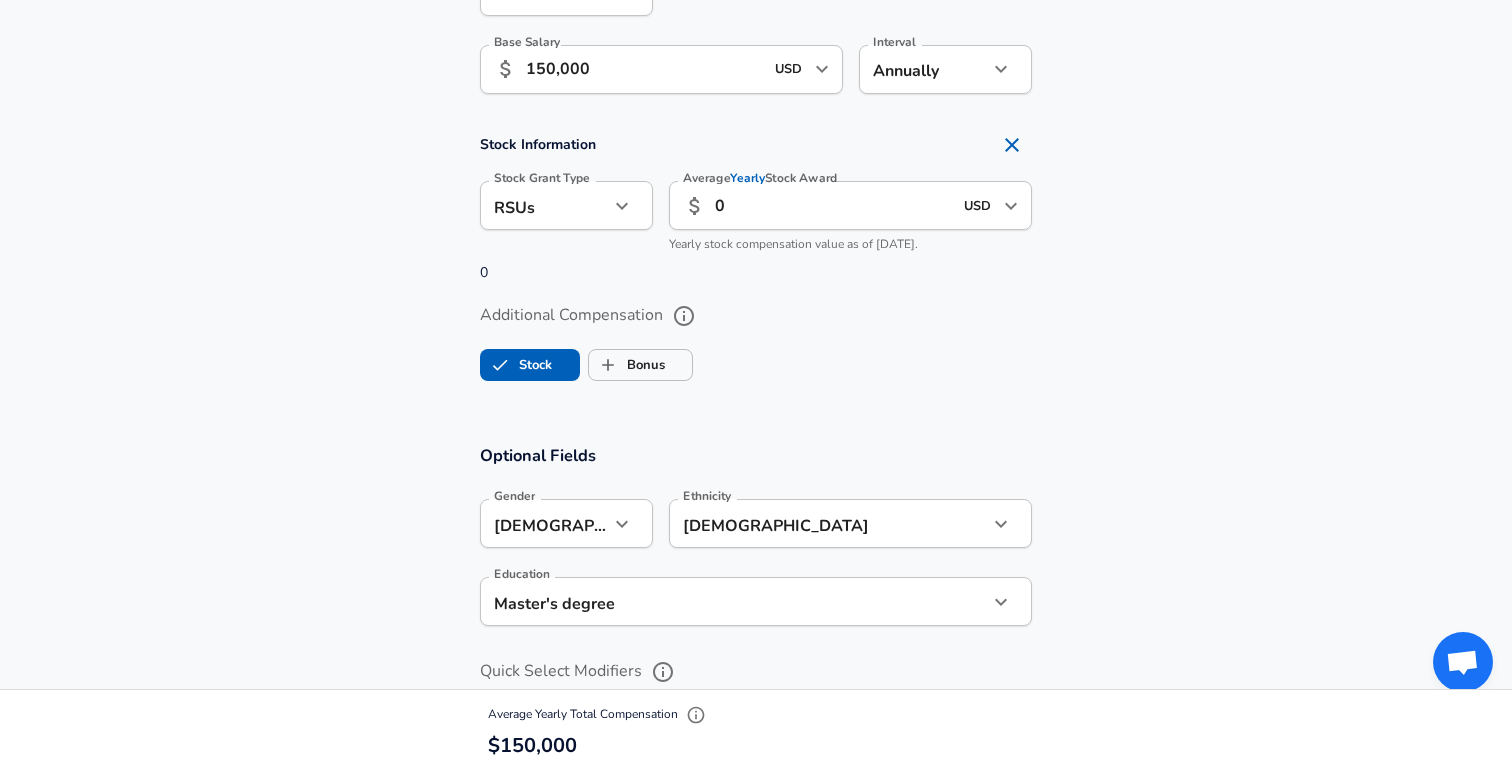 click on "Stock Information  Stock Grant Type RSUs stock Stock Grant Type Average  Yearly  Stock Award ​ 0 USD ​ Average  Yearly  Stock Award   Yearly stock compensation value as of [DATE]. 0" at bounding box center (756, 204) 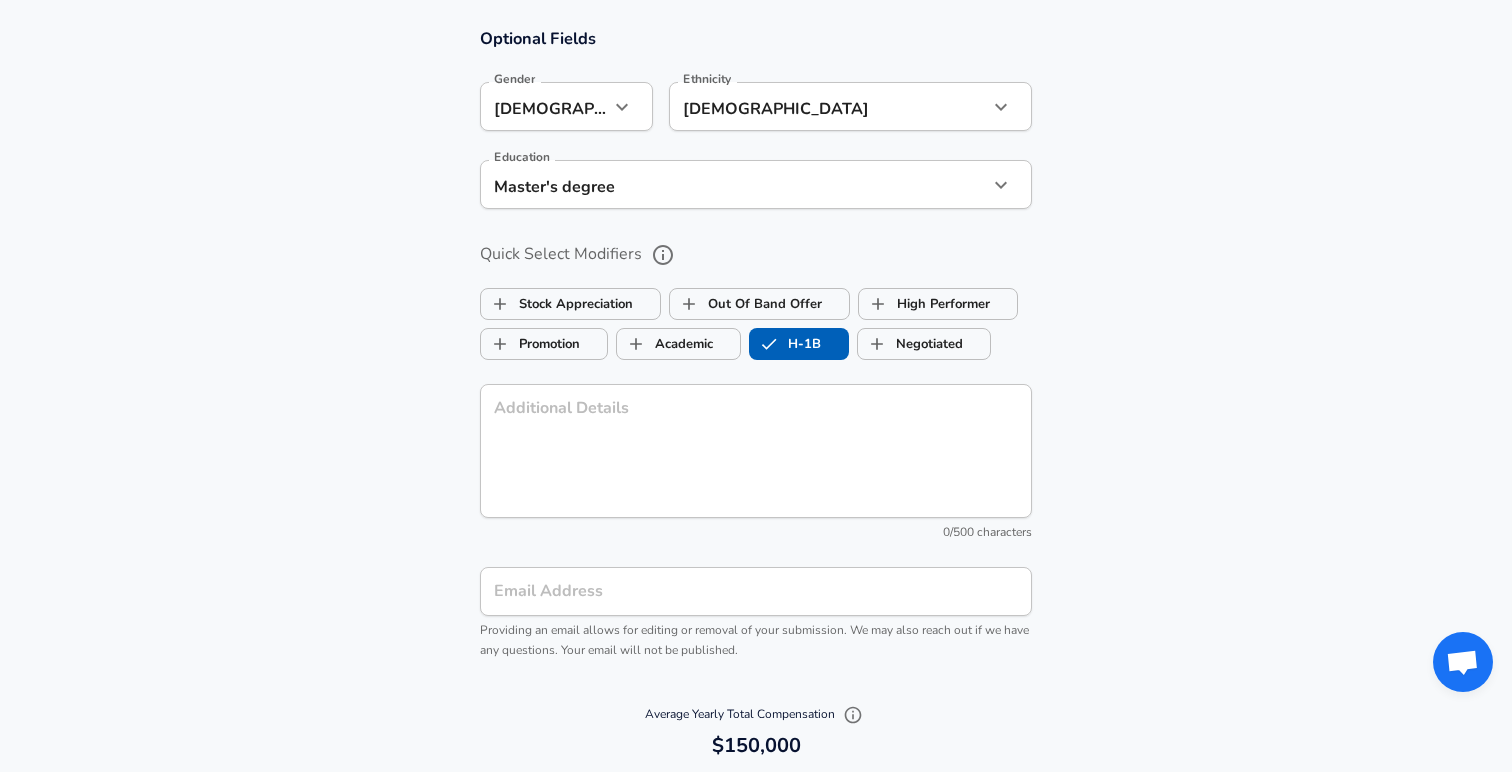 scroll, scrollTop: 2426, scrollLeft: 0, axis: vertical 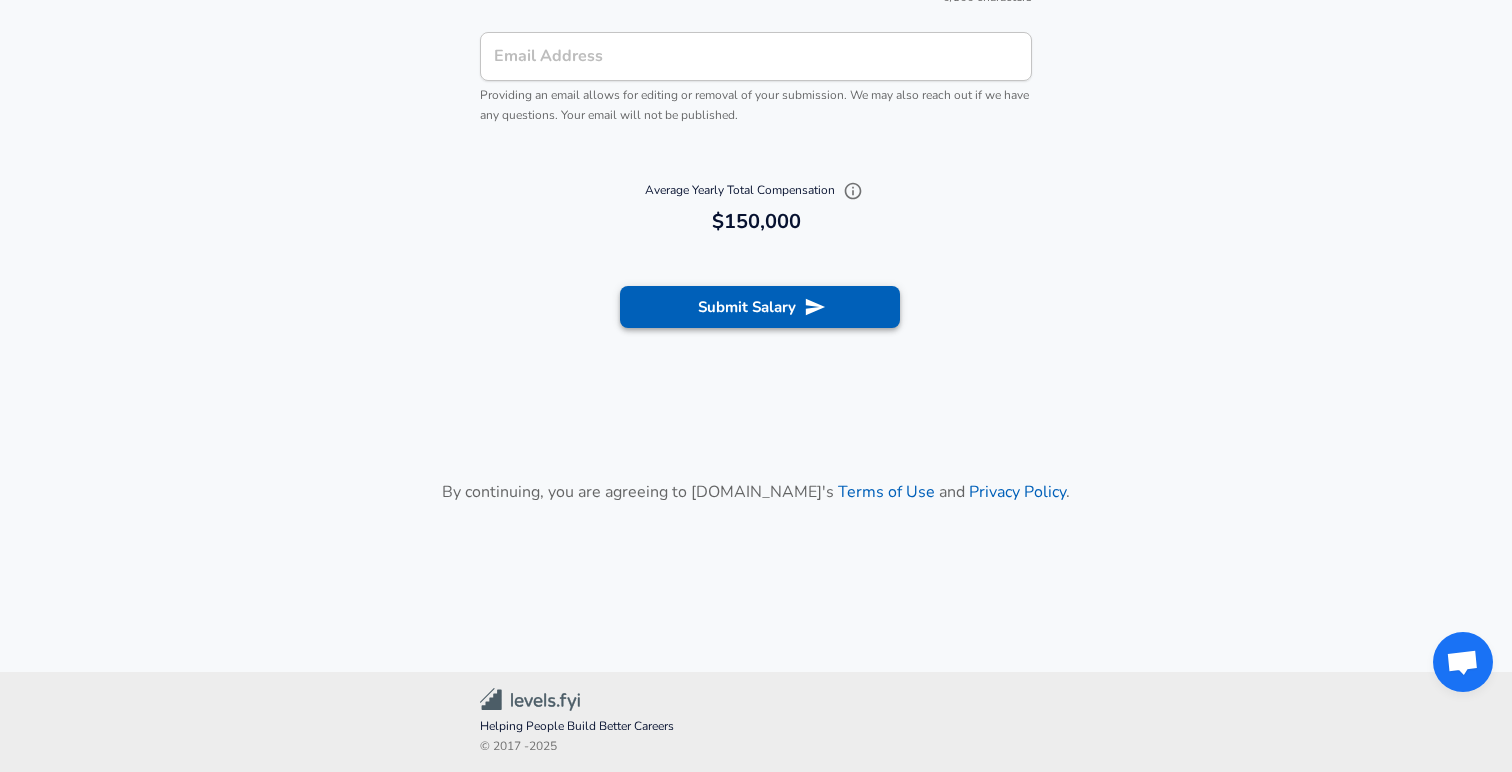 click on "Submit Salary" at bounding box center (760, 307) 